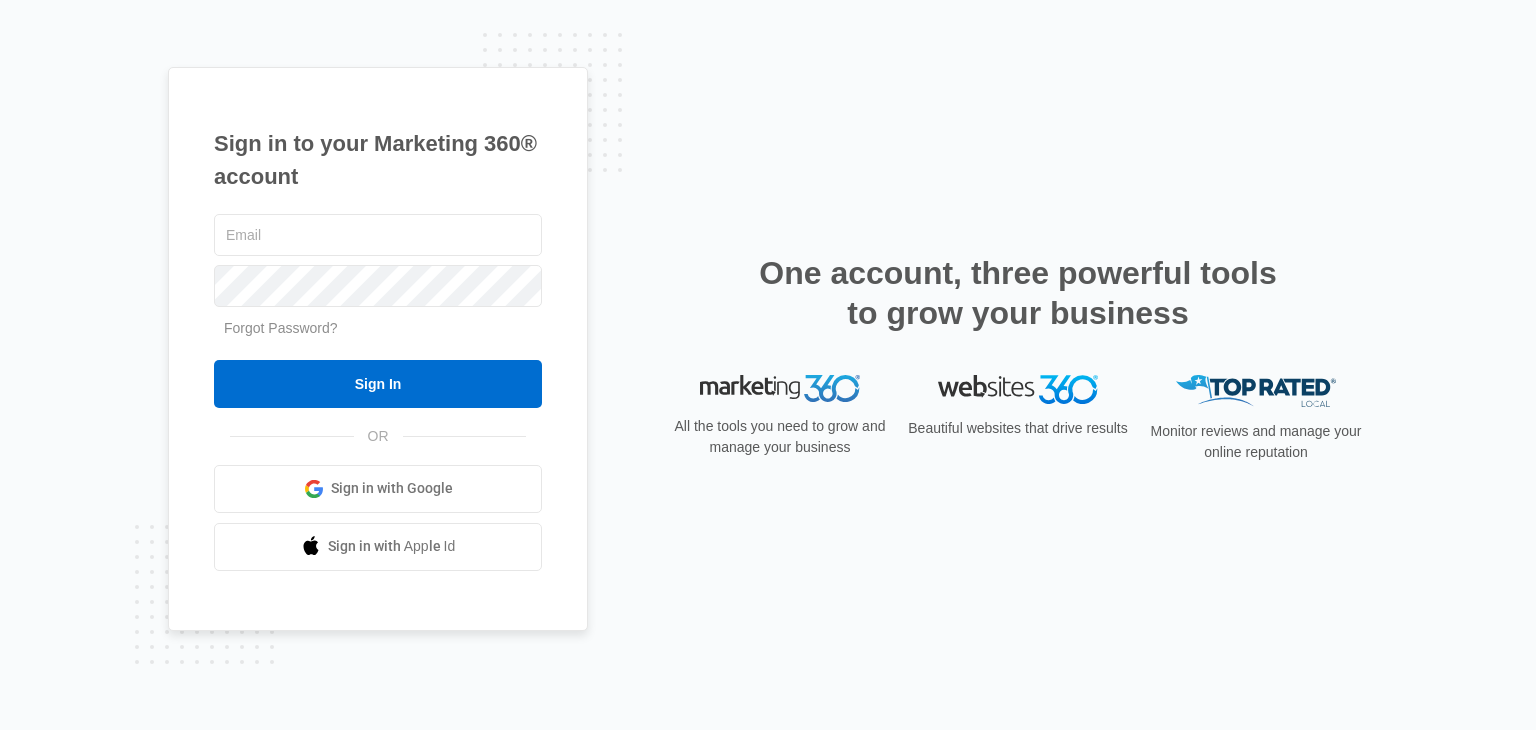 scroll, scrollTop: 0, scrollLeft: 0, axis: both 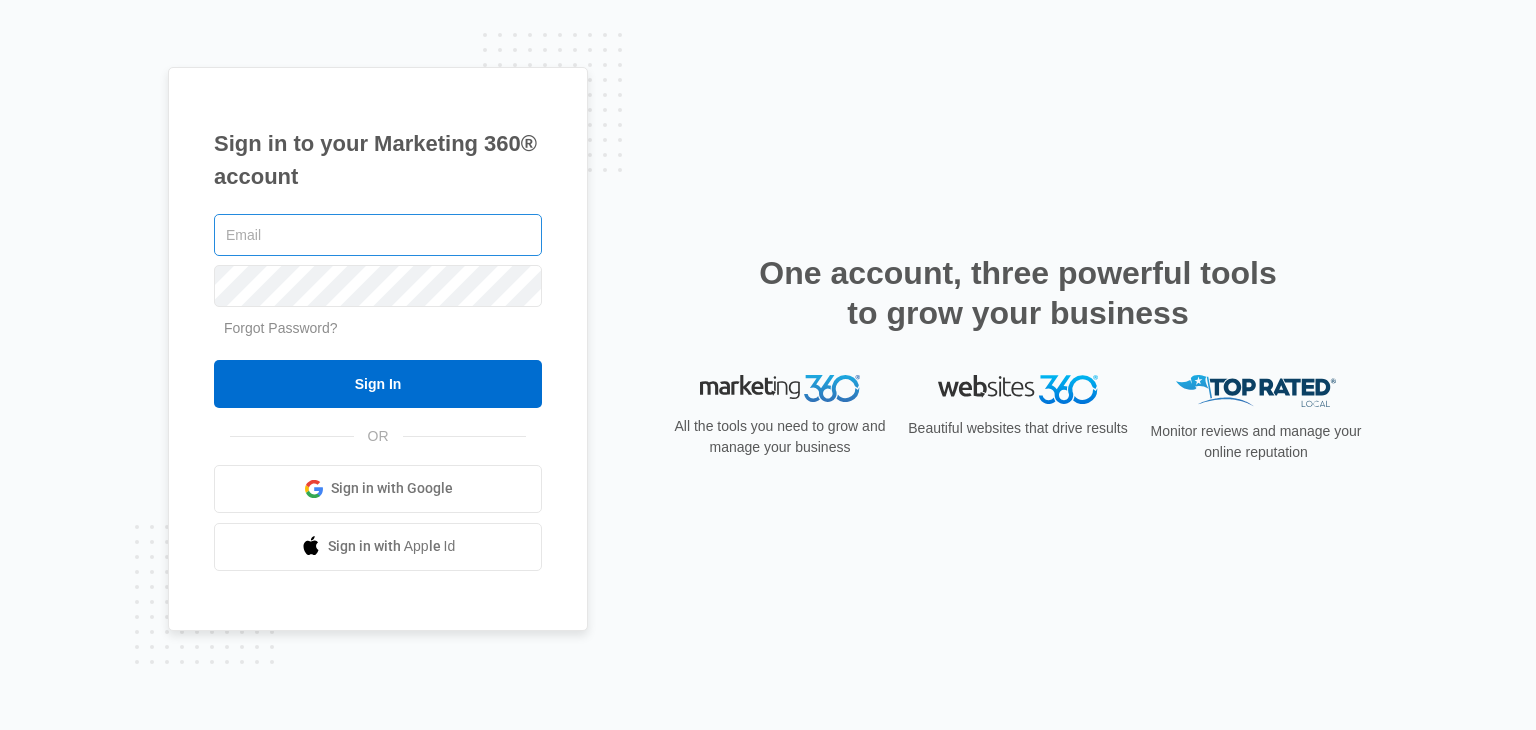 click at bounding box center [378, 235] 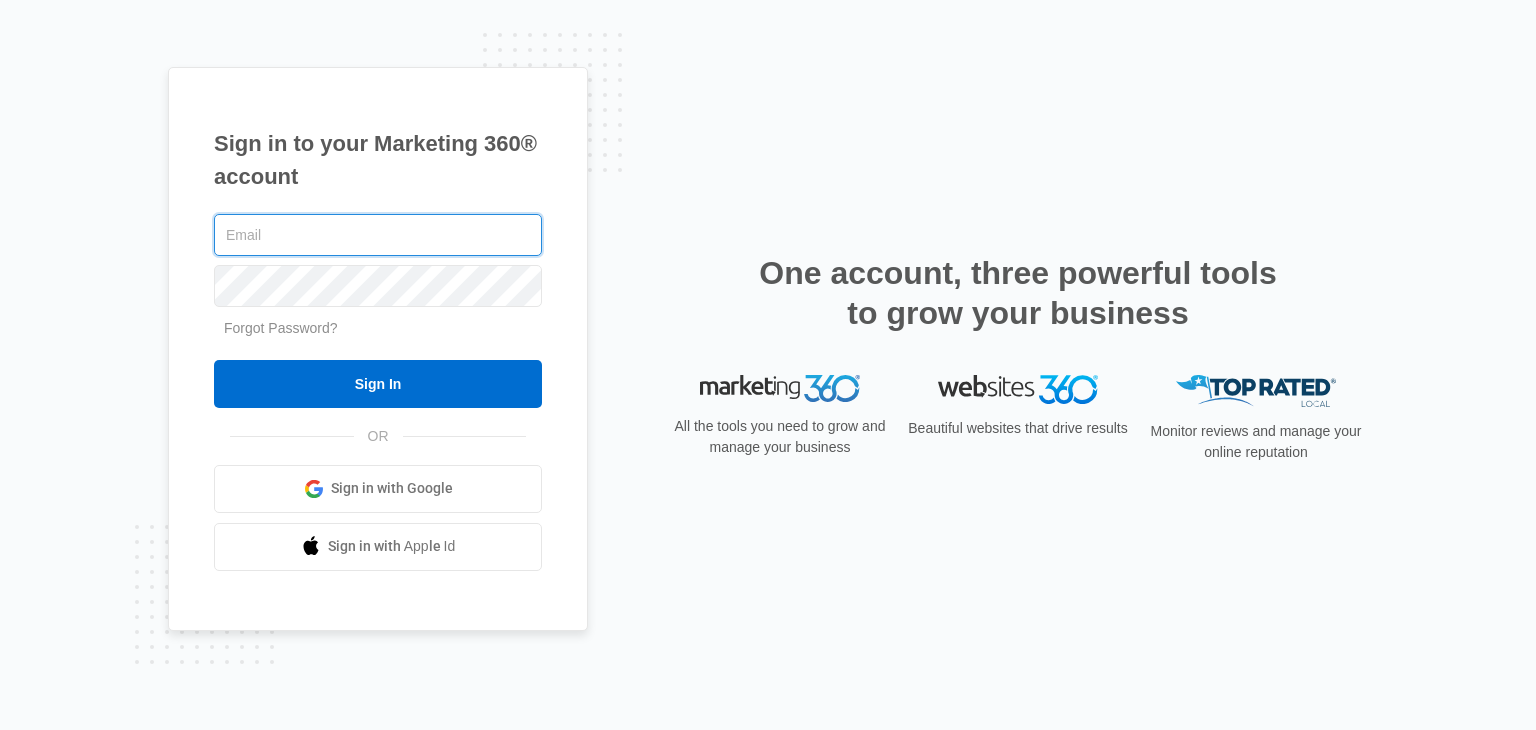 type on "[EMAIL]" 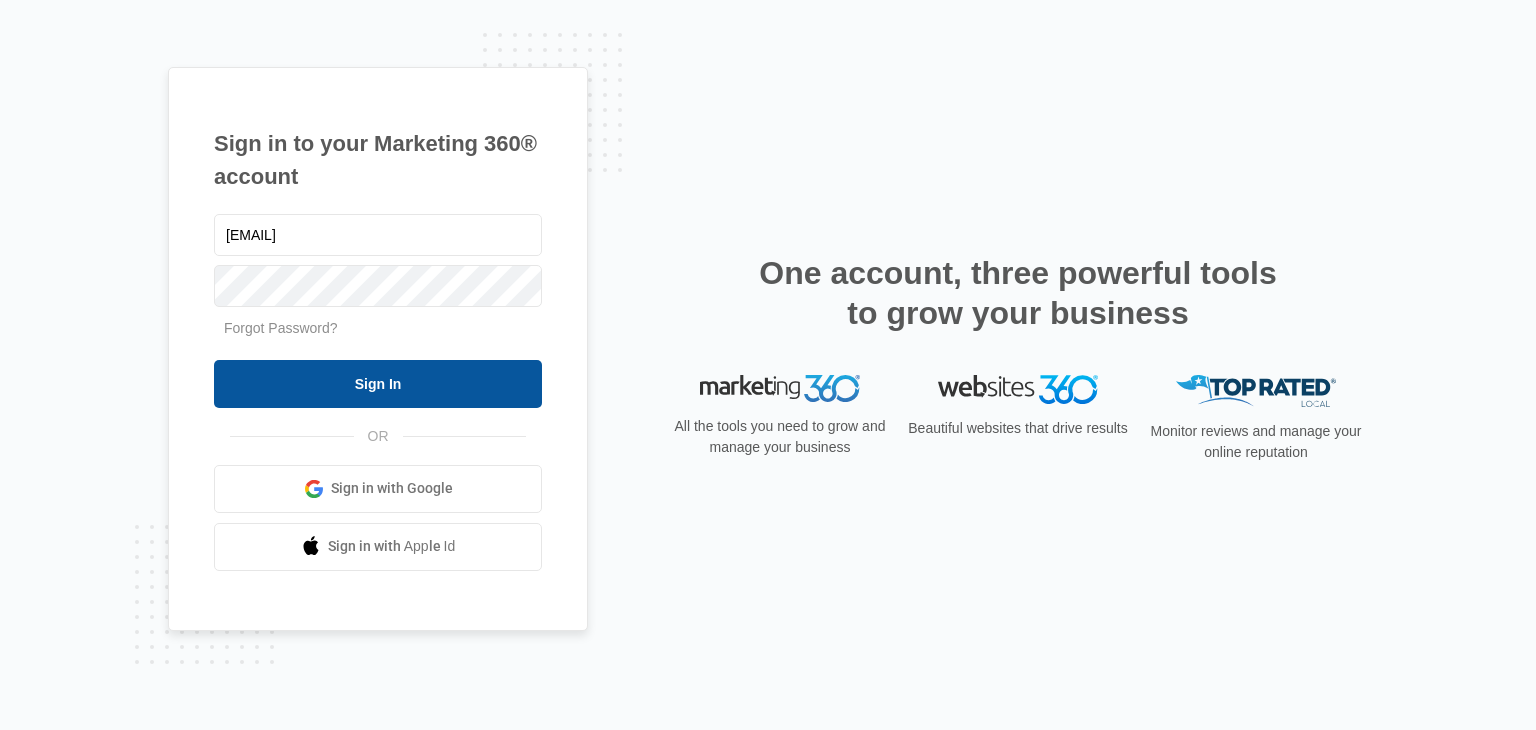 click on "Sign In" at bounding box center (378, 384) 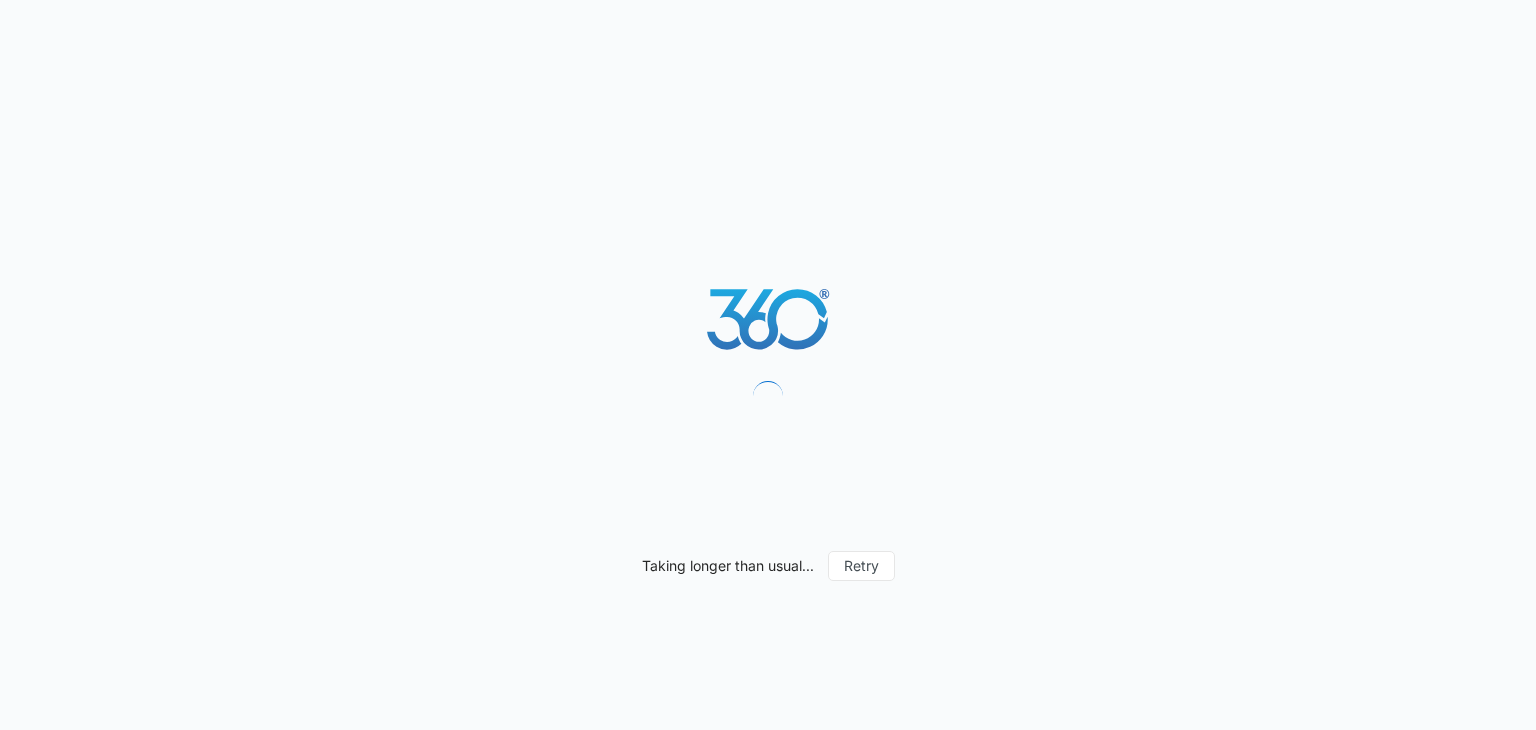 scroll, scrollTop: 0, scrollLeft: 0, axis: both 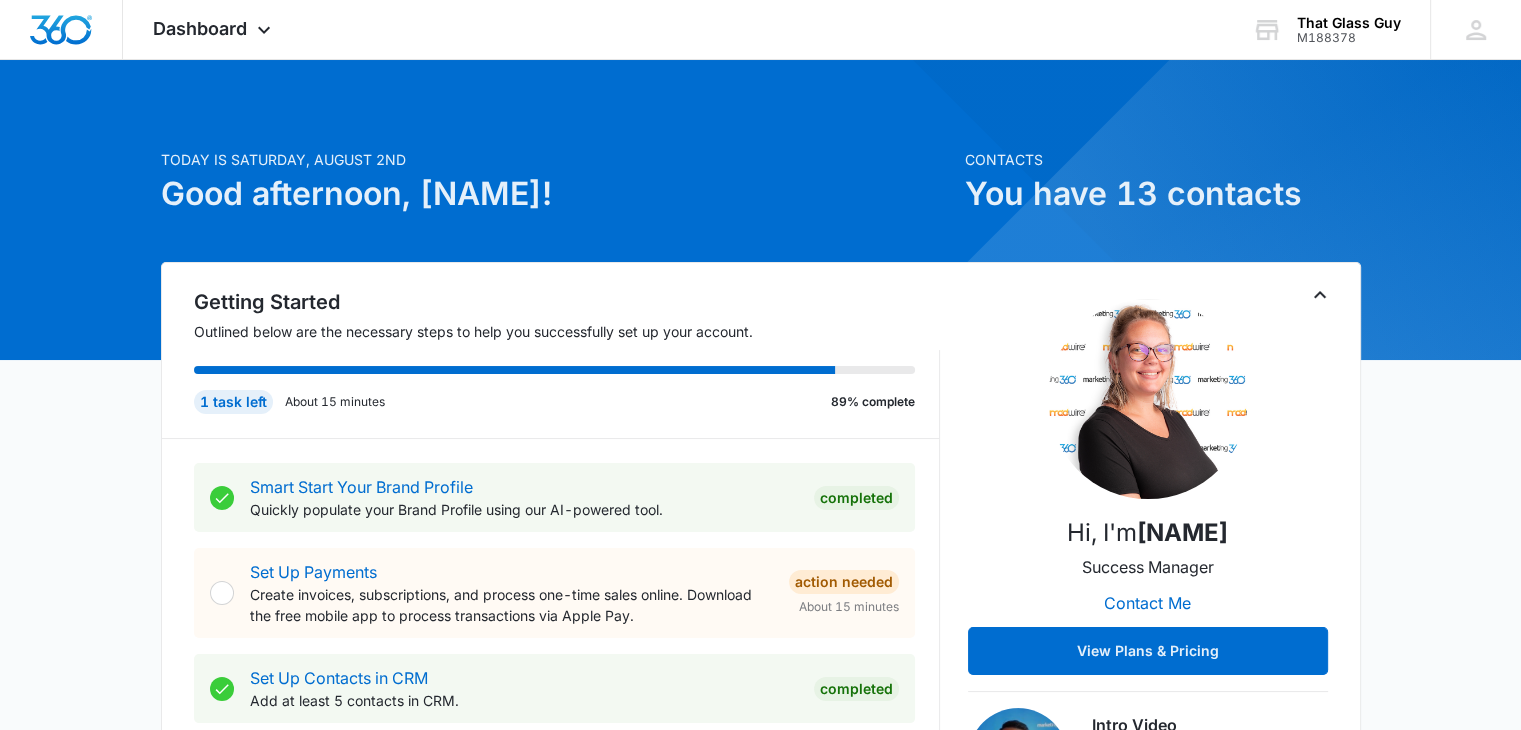 click on "You have 13 contacts" at bounding box center (1163, 194) 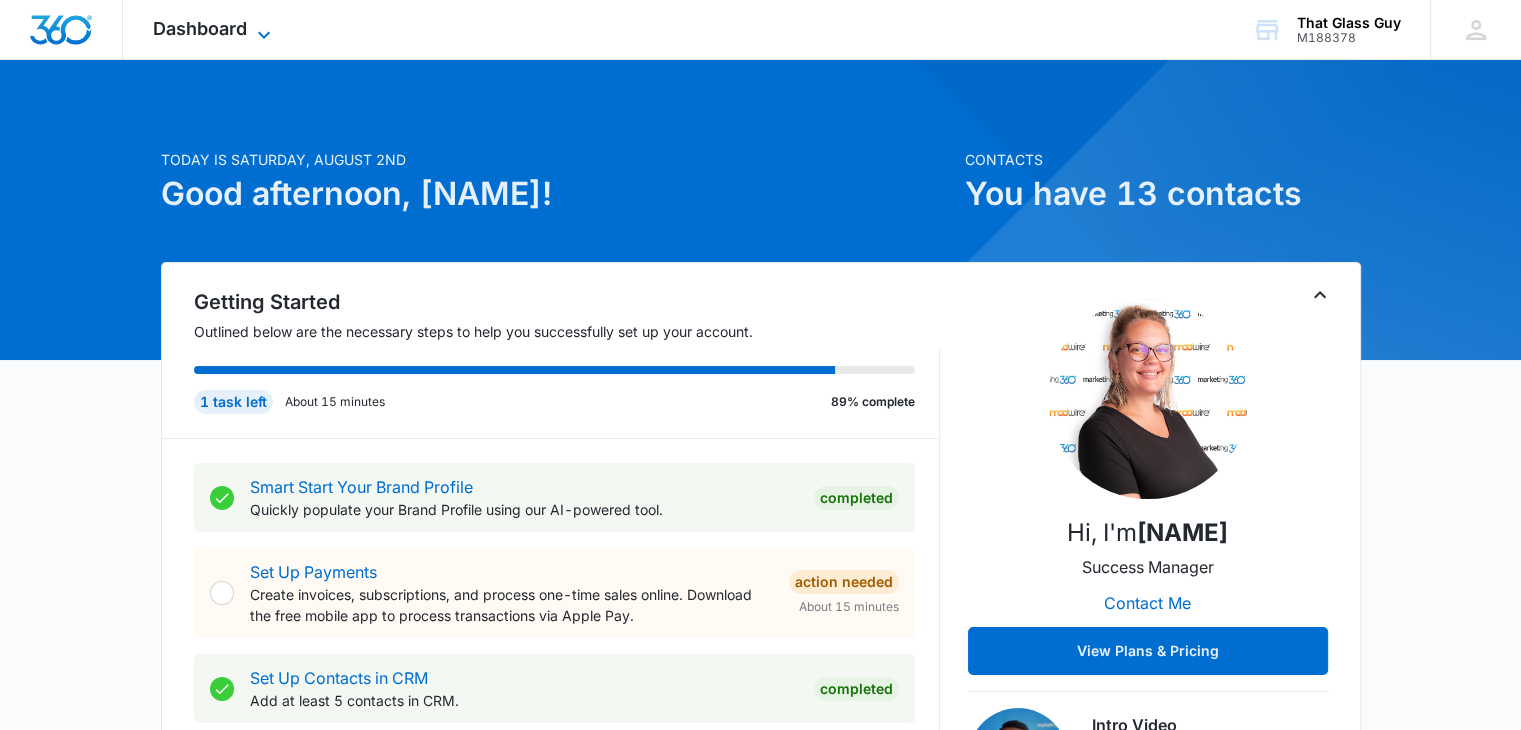 click on "Dashboard" at bounding box center [200, 28] 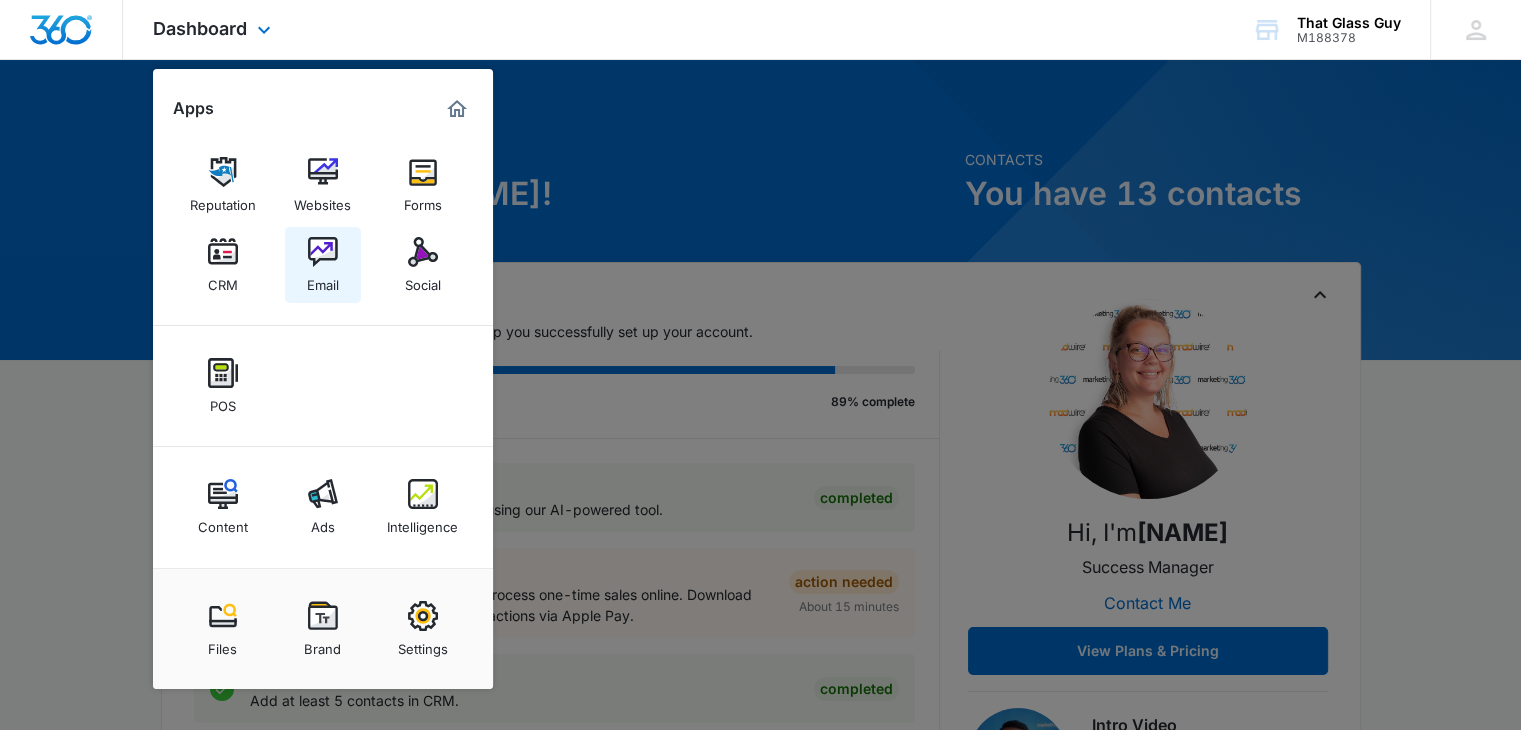 click at bounding box center (323, 252) 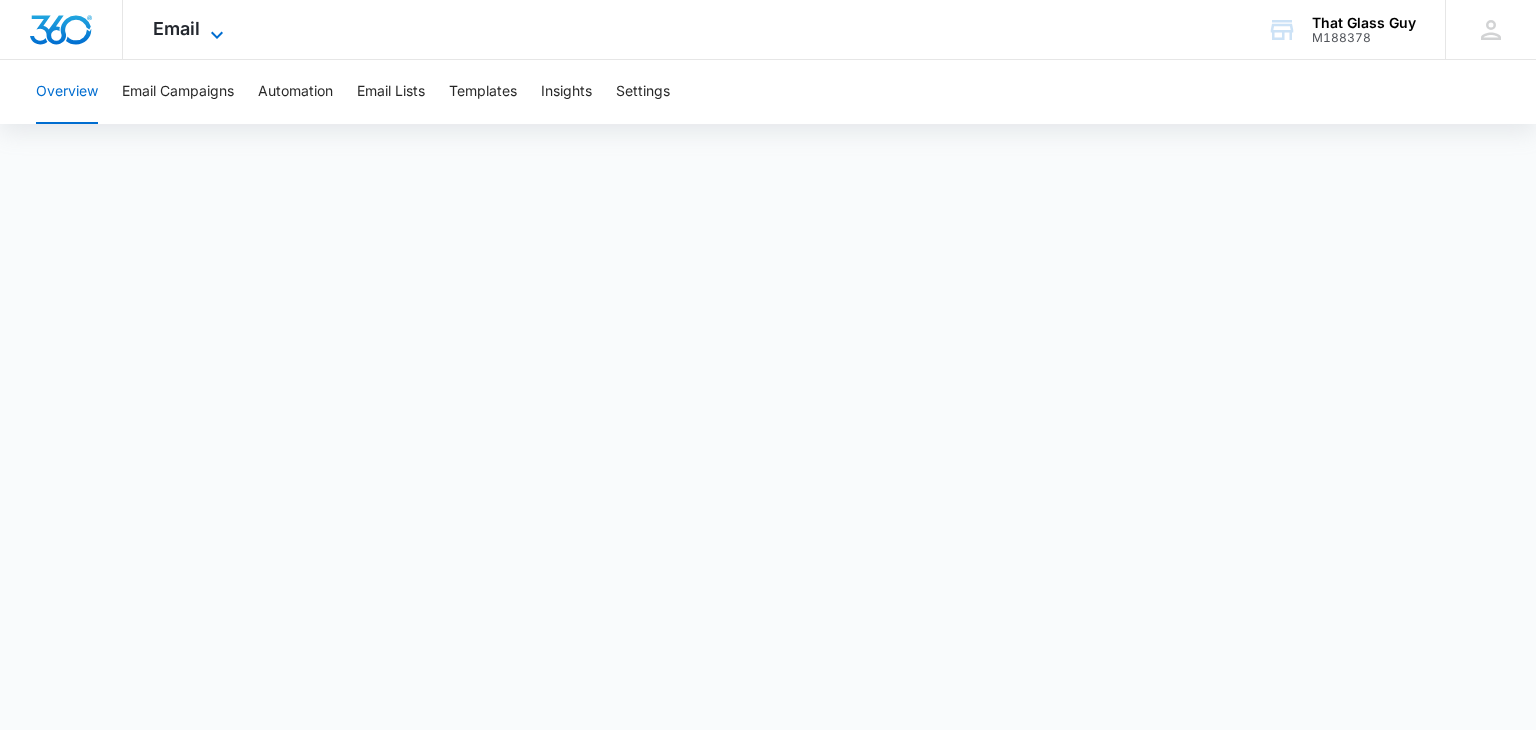 click on "Email" at bounding box center [176, 28] 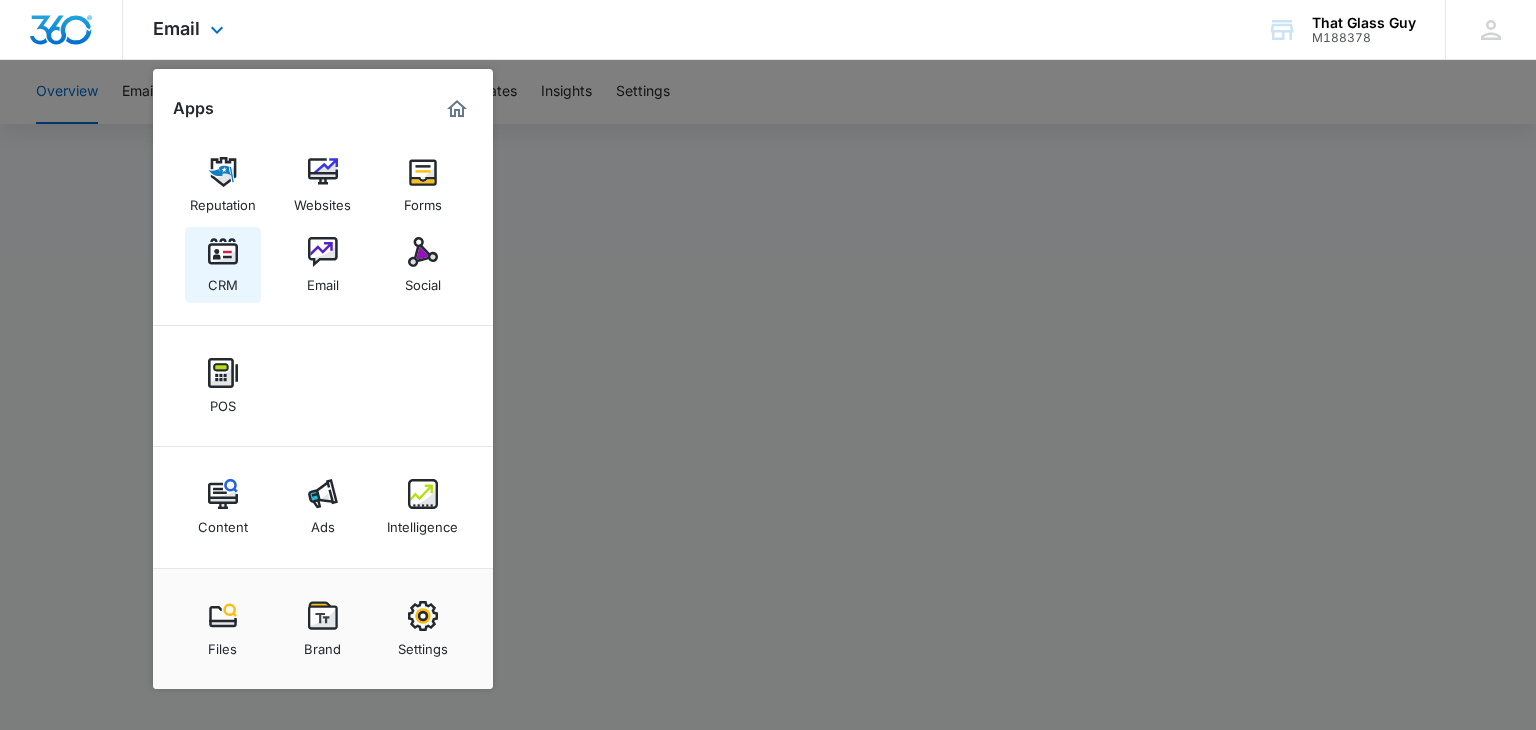 click on "CRM" at bounding box center (223, 280) 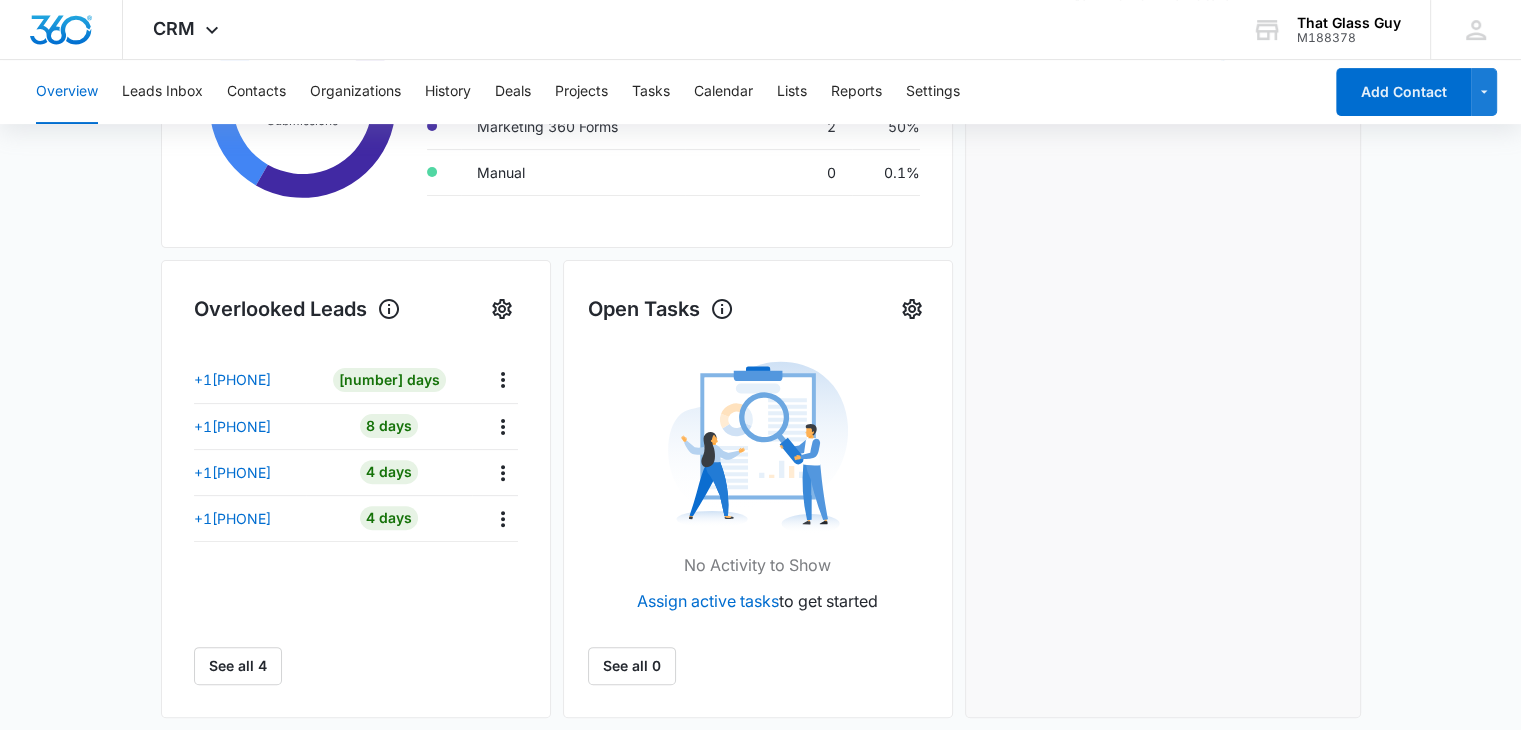 scroll, scrollTop: 504, scrollLeft: 0, axis: vertical 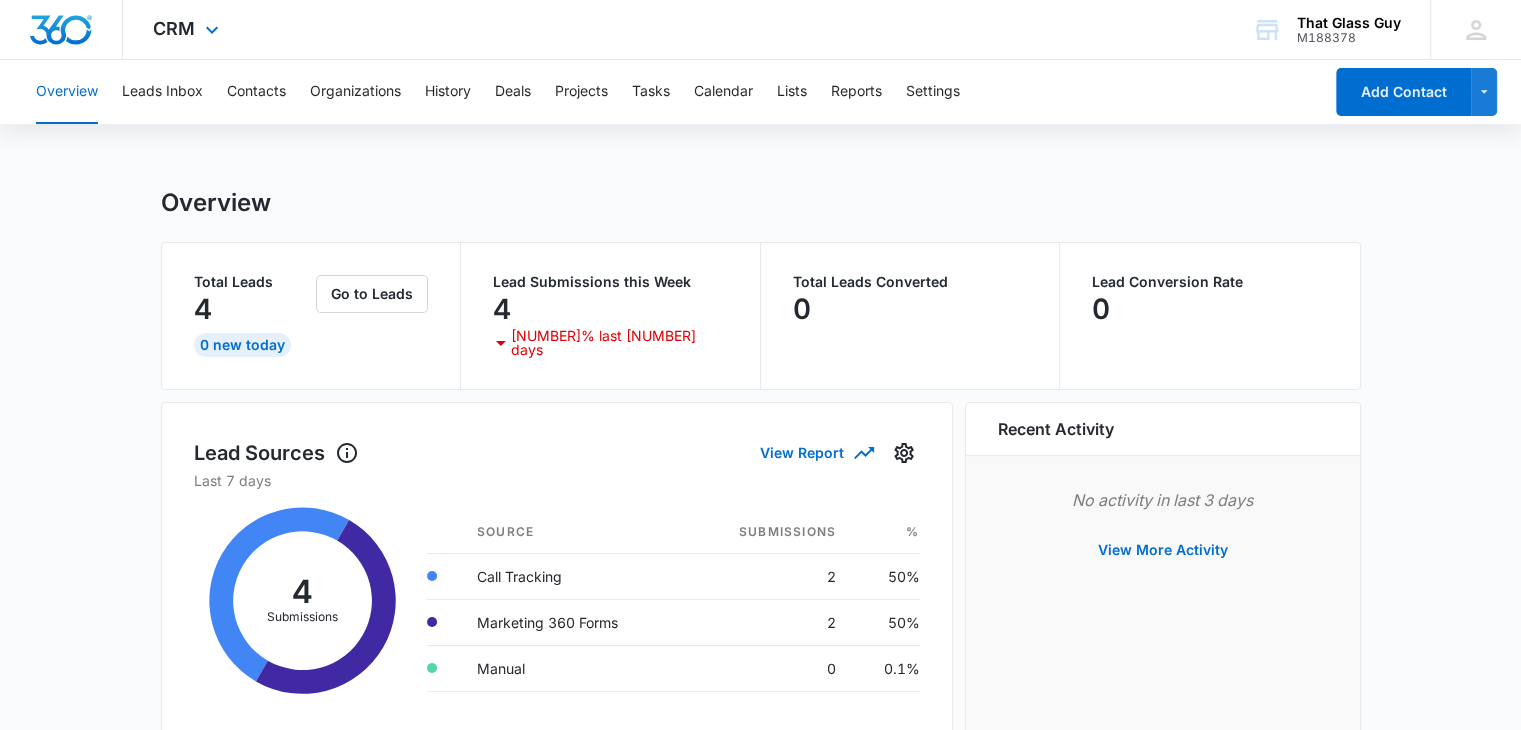 click on "CRM Apps Reputation Websites Forms CRM Email Social POS Content Ads Intelligence Files Brand Settings" at bounding box center [188, 29] 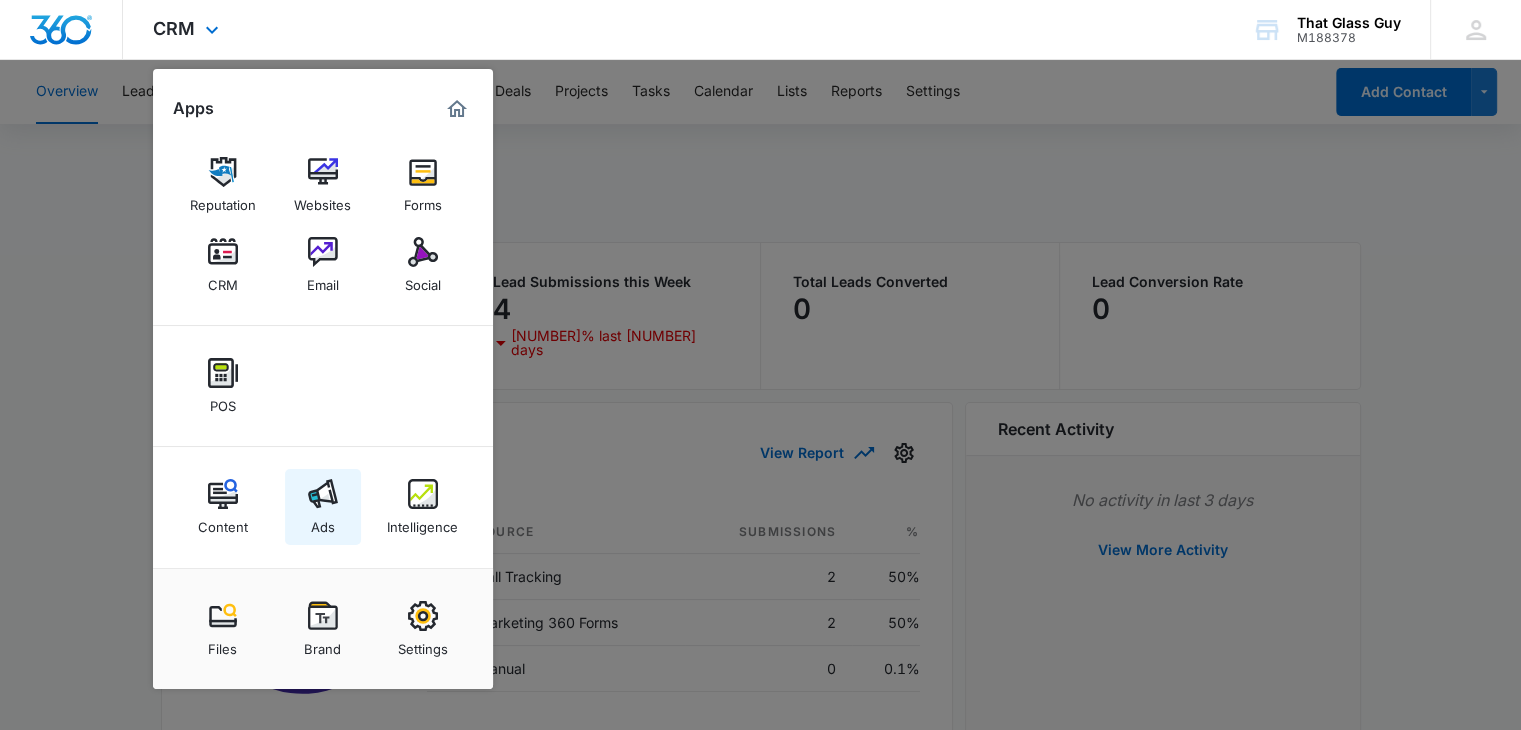 click at bounding box center [323, 494] 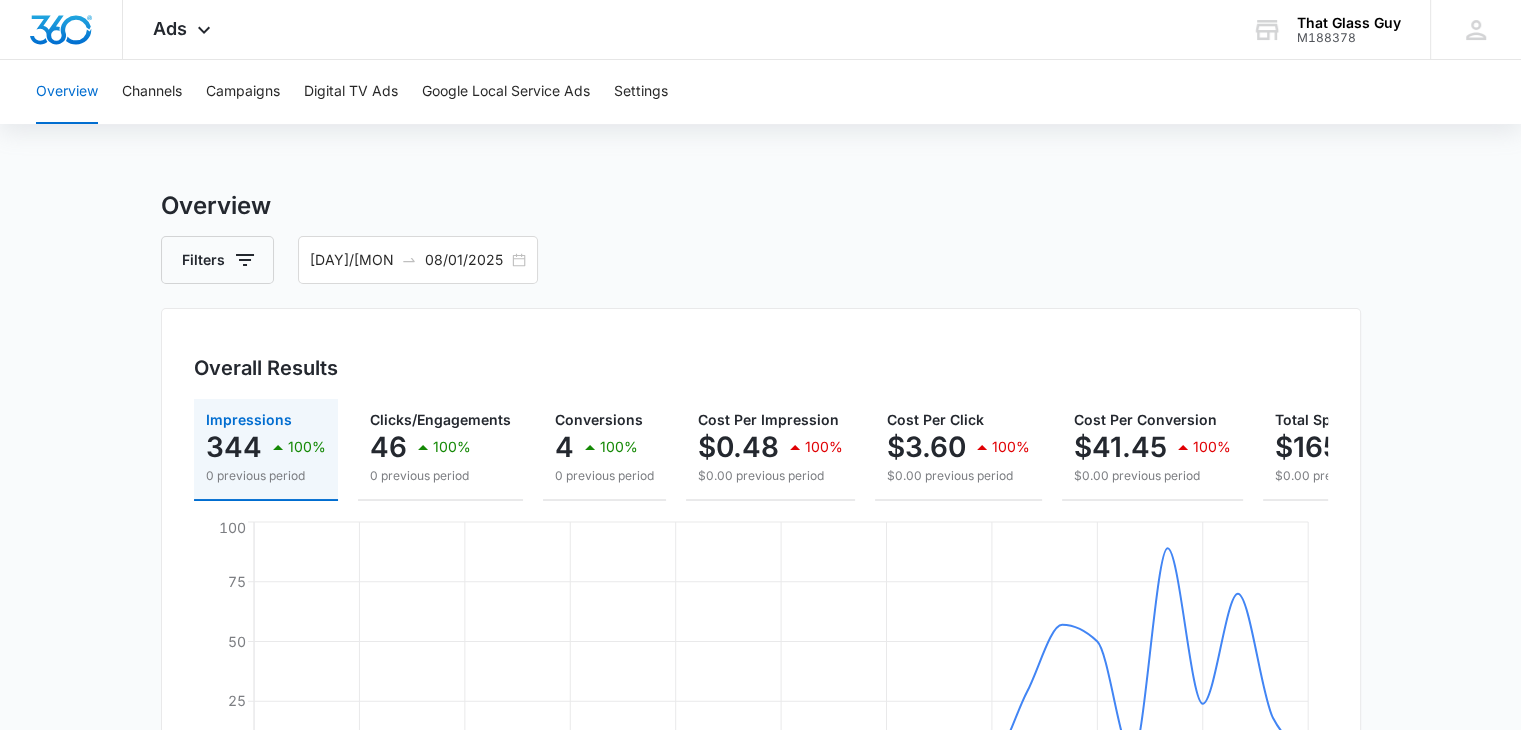 click on "Overview" at bounding box center (67, 92) 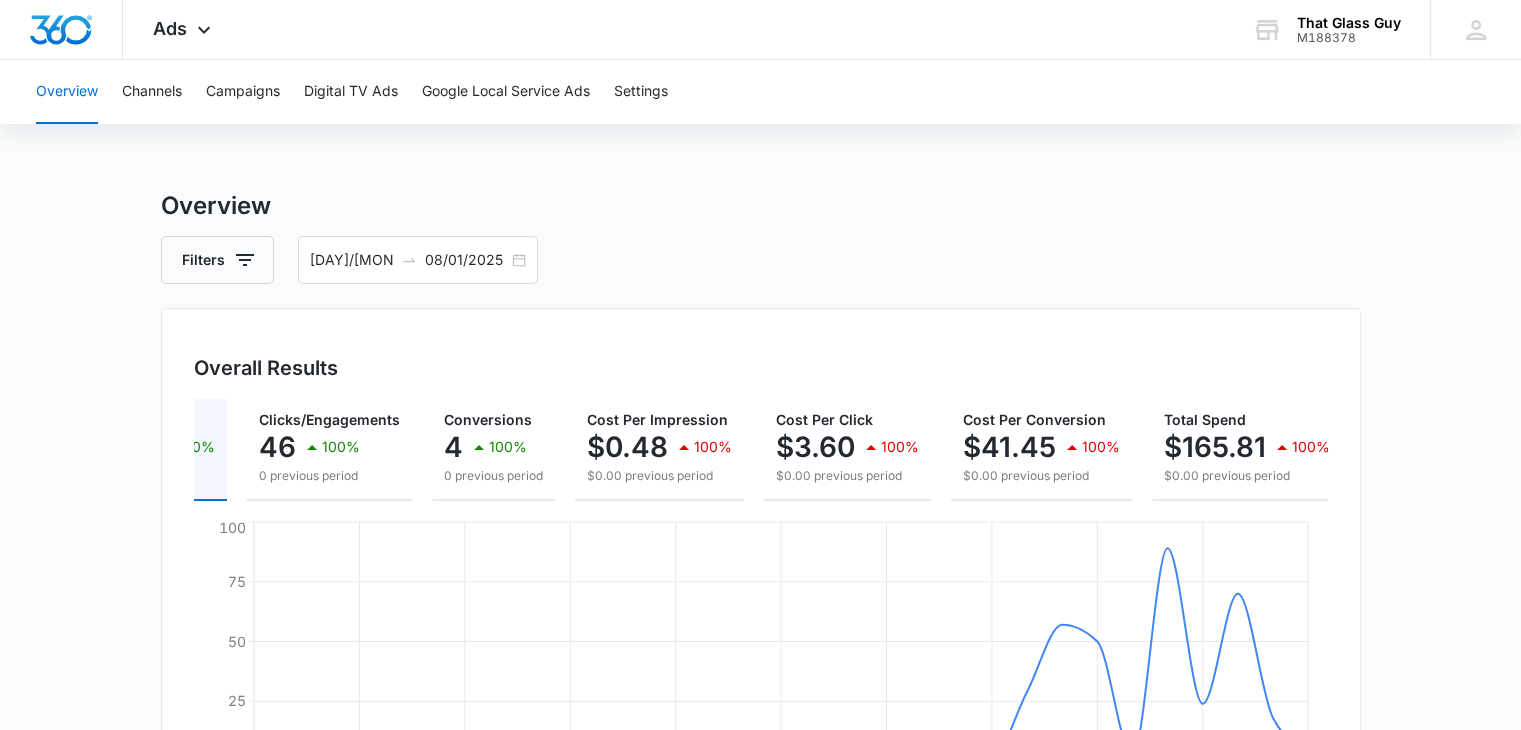 scroll, scrollTop: 0, scrollLeft: 131, axis: horizontal 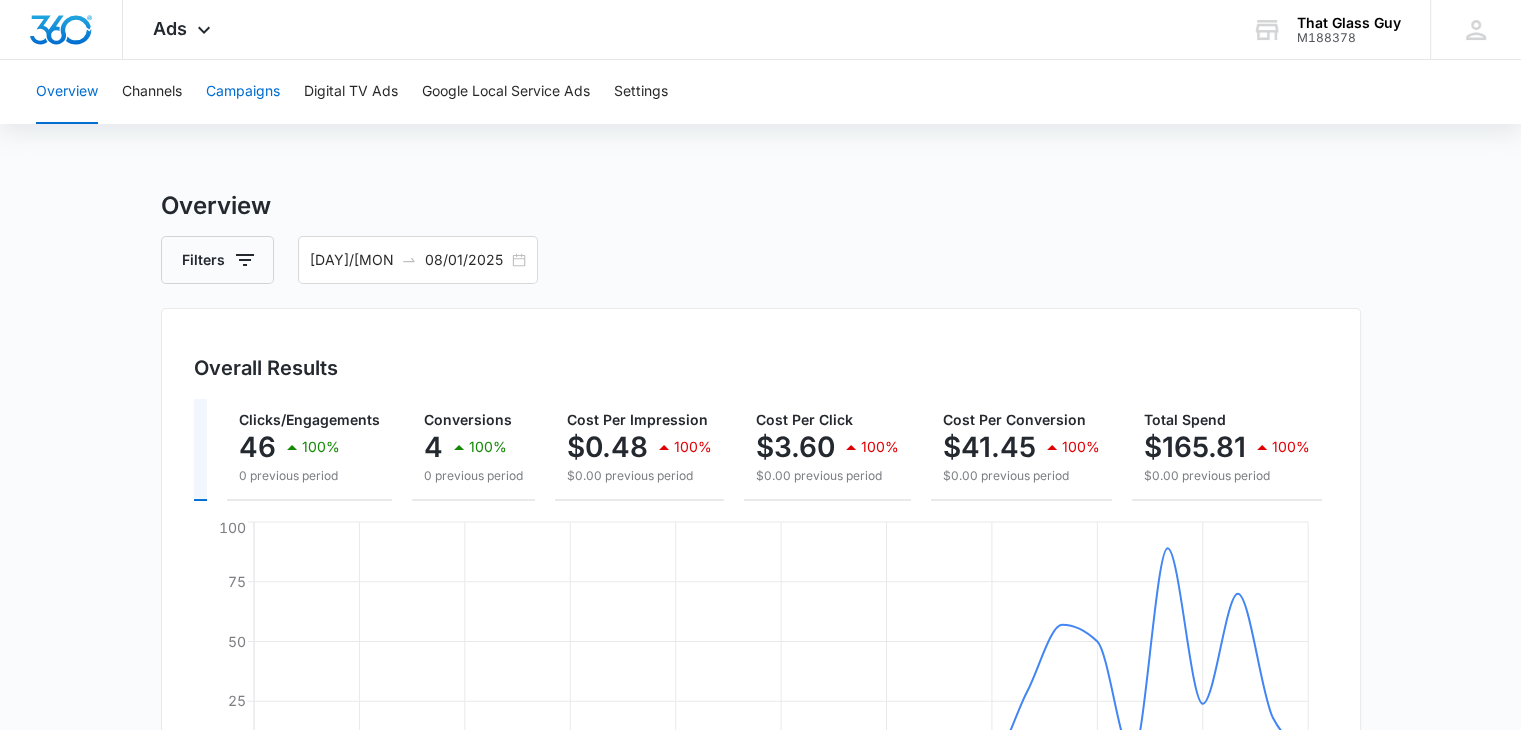 click on "Campaigns" at bounding box center (243, 92) 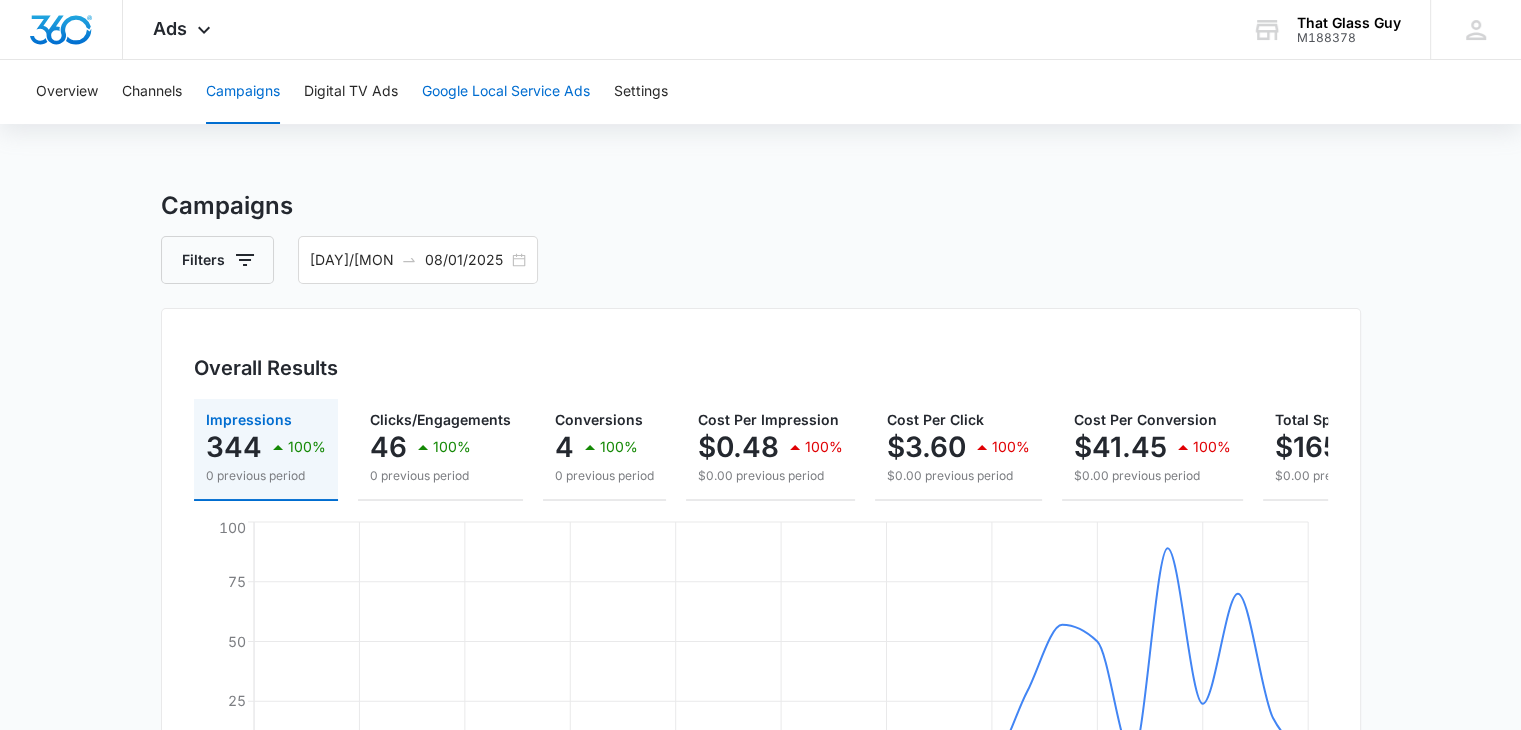 click on "Google Local Service Ads" at bounding box center (506, 92) 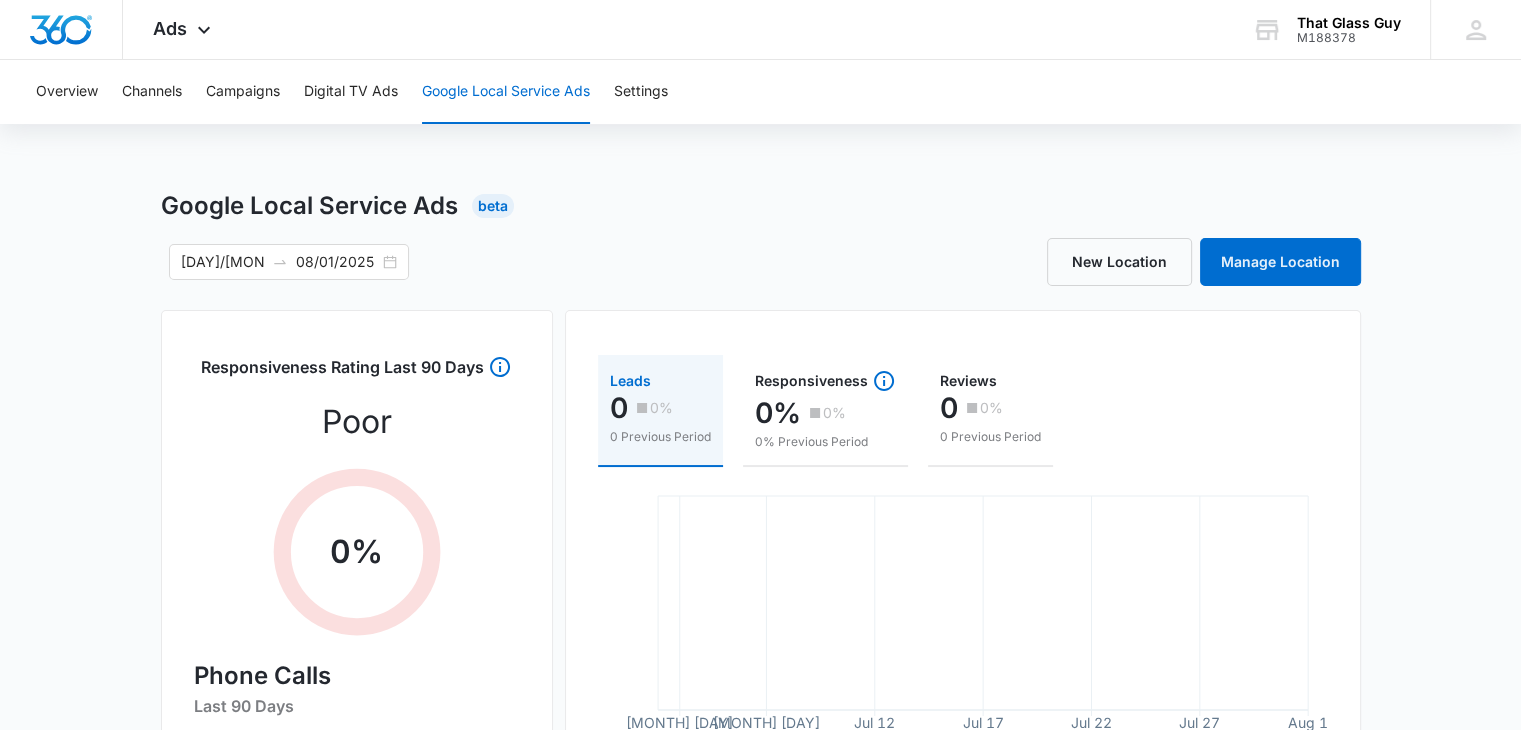scroll, scrollTop: 0, scrollLeft: 0, axis: both 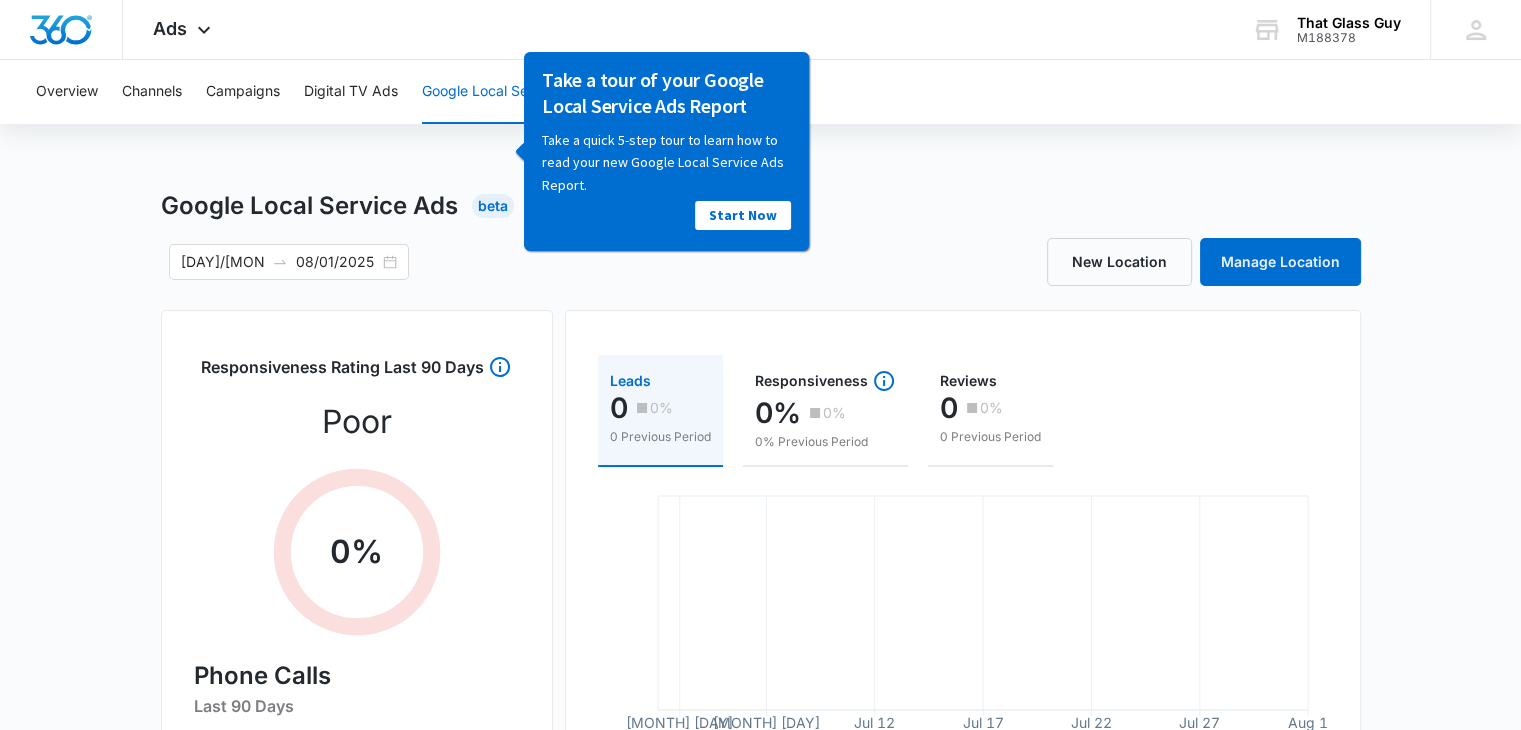 click on "Google Local Service Ads Beta" at bounding box center (761, 206) 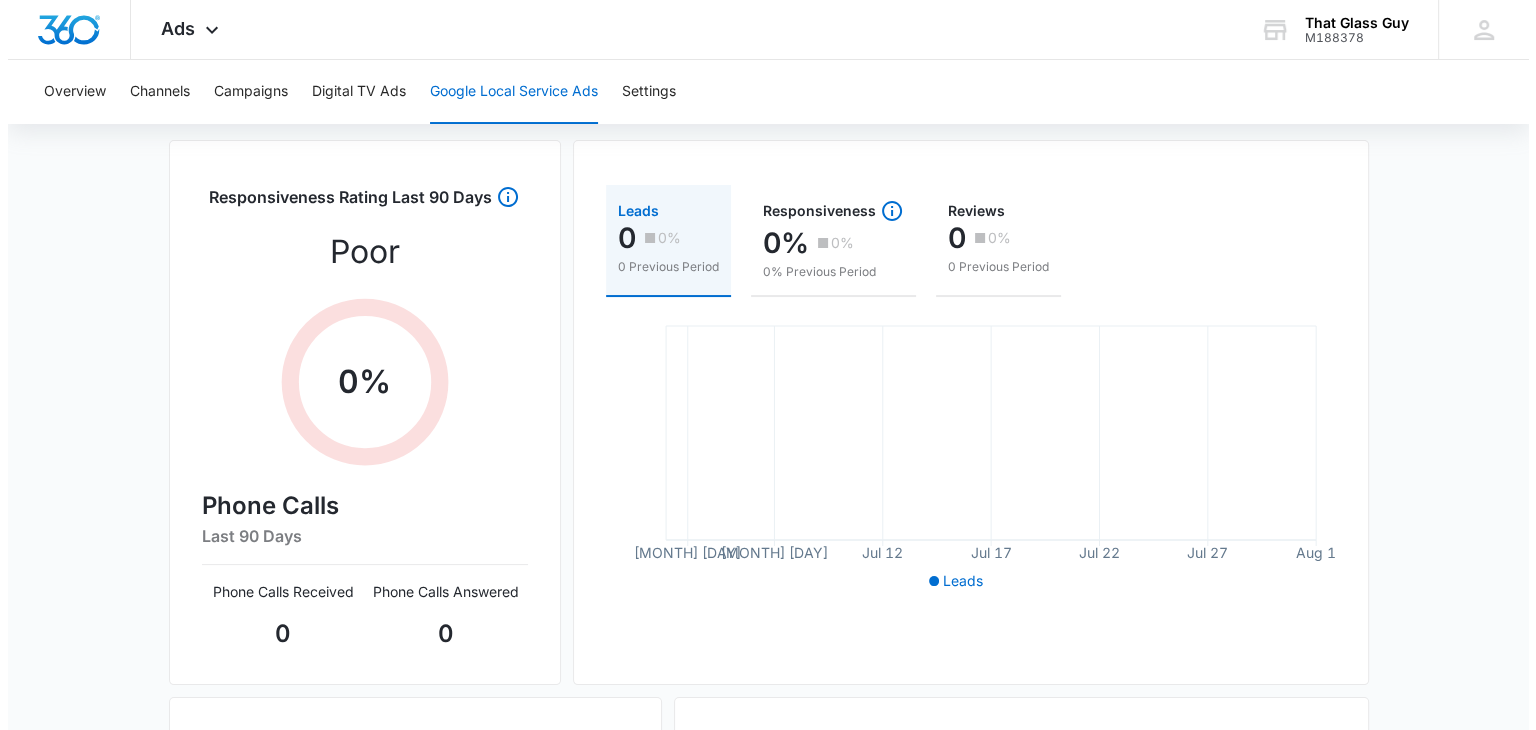 scroll, scrollTop: 0, scrollLeft: 0, axis: both 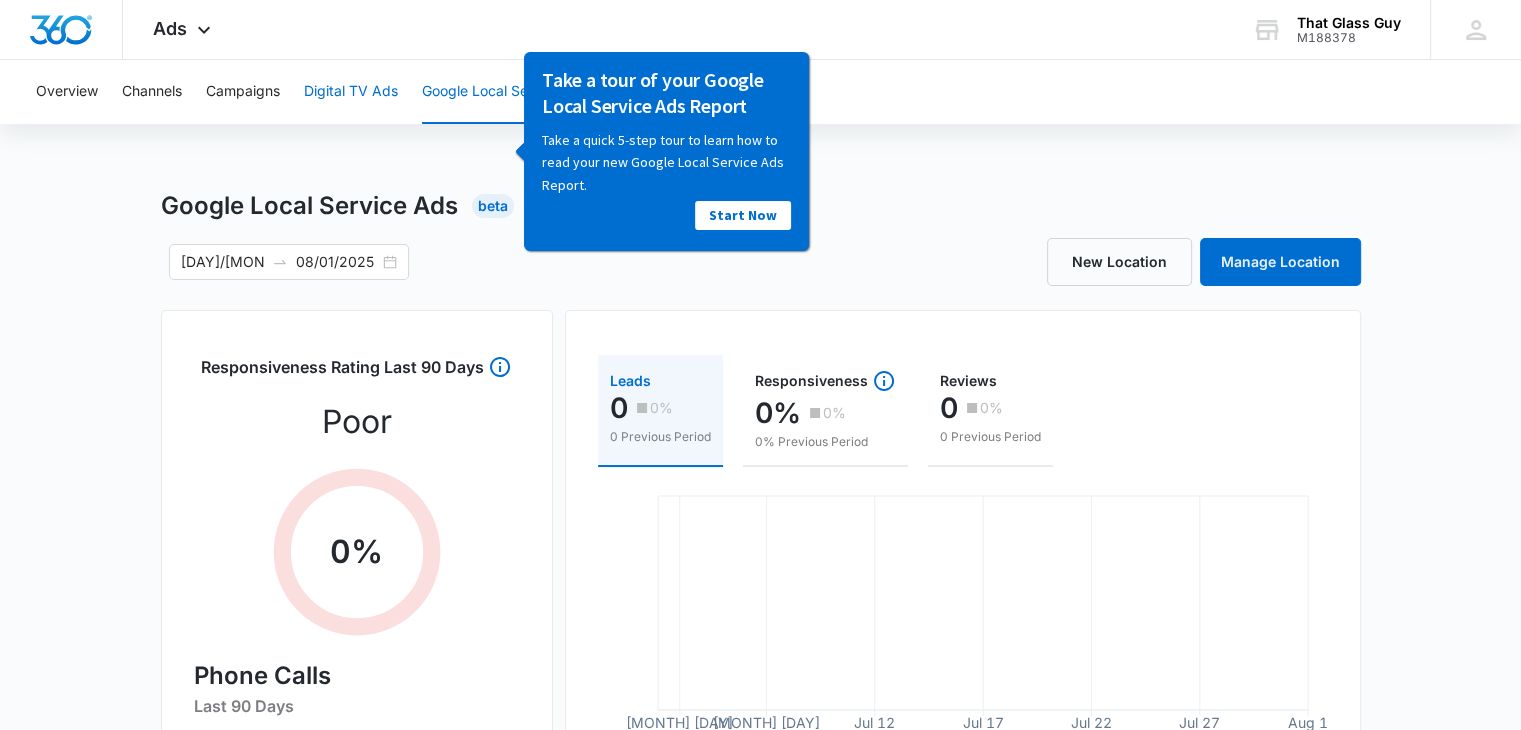 click on "Digital TV Ads" at bounding box center [351, 92] 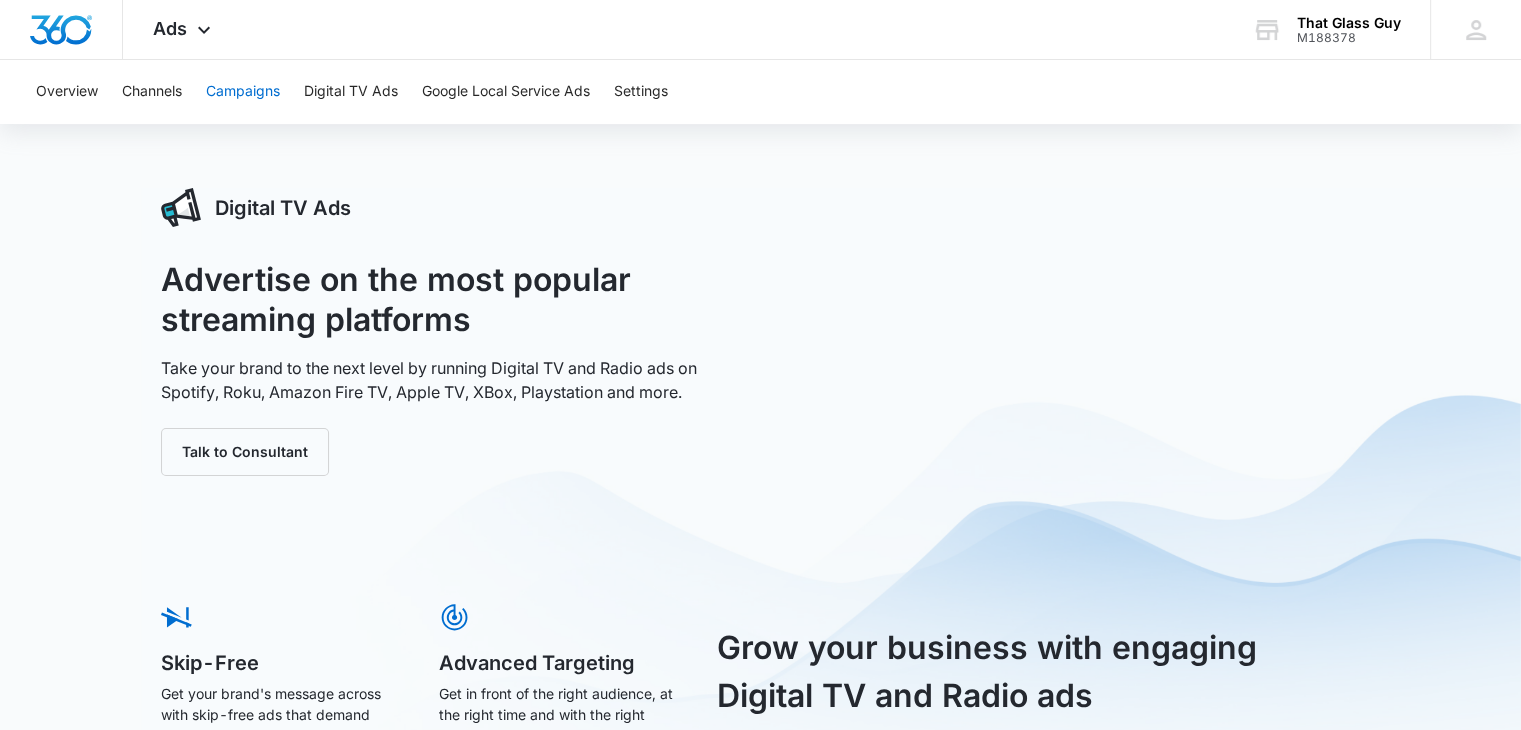 click on "Campaigns" at bounding box center [243, 92] 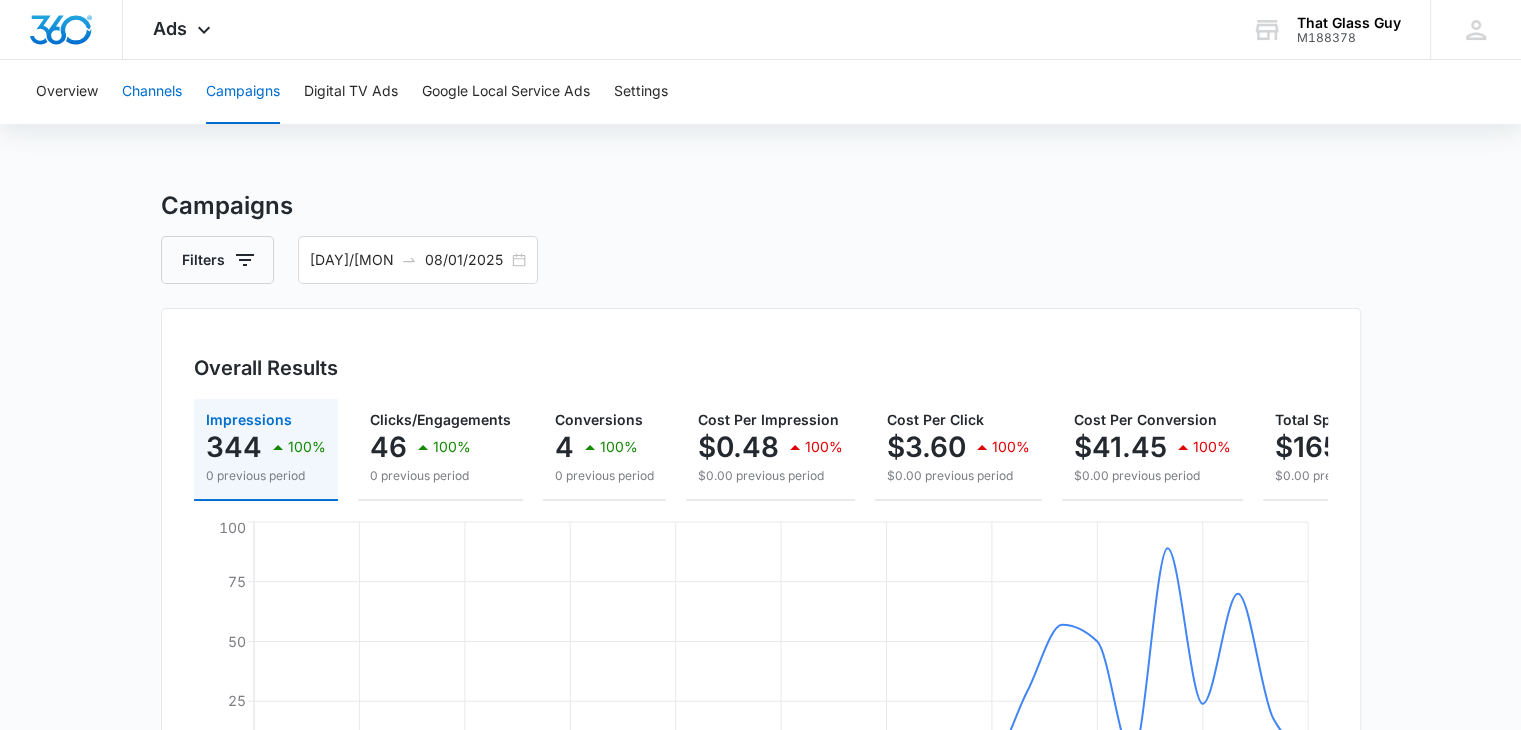 click on "Channels" at bounding box center [152, 92] 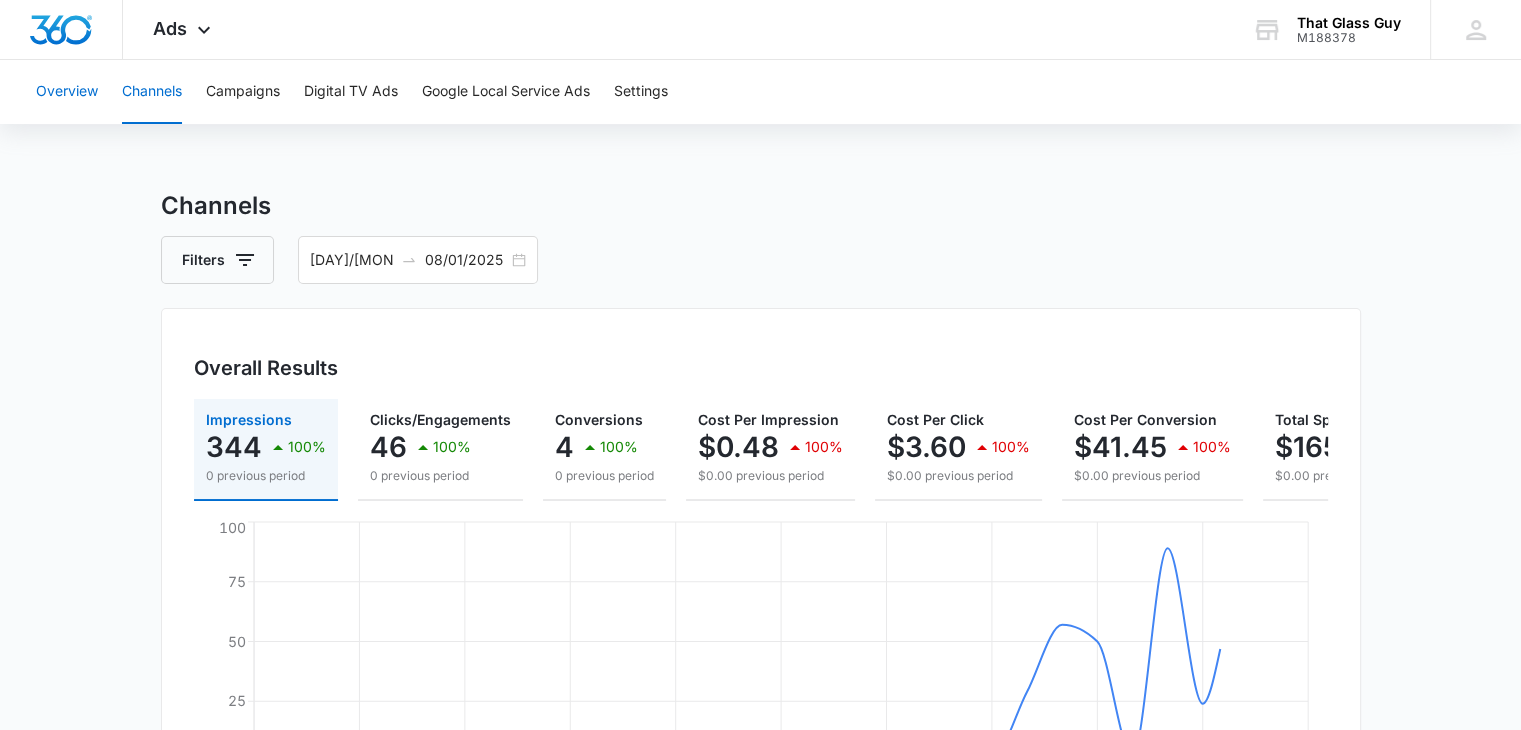 click on "Overview" at bounding box center (67, 92) 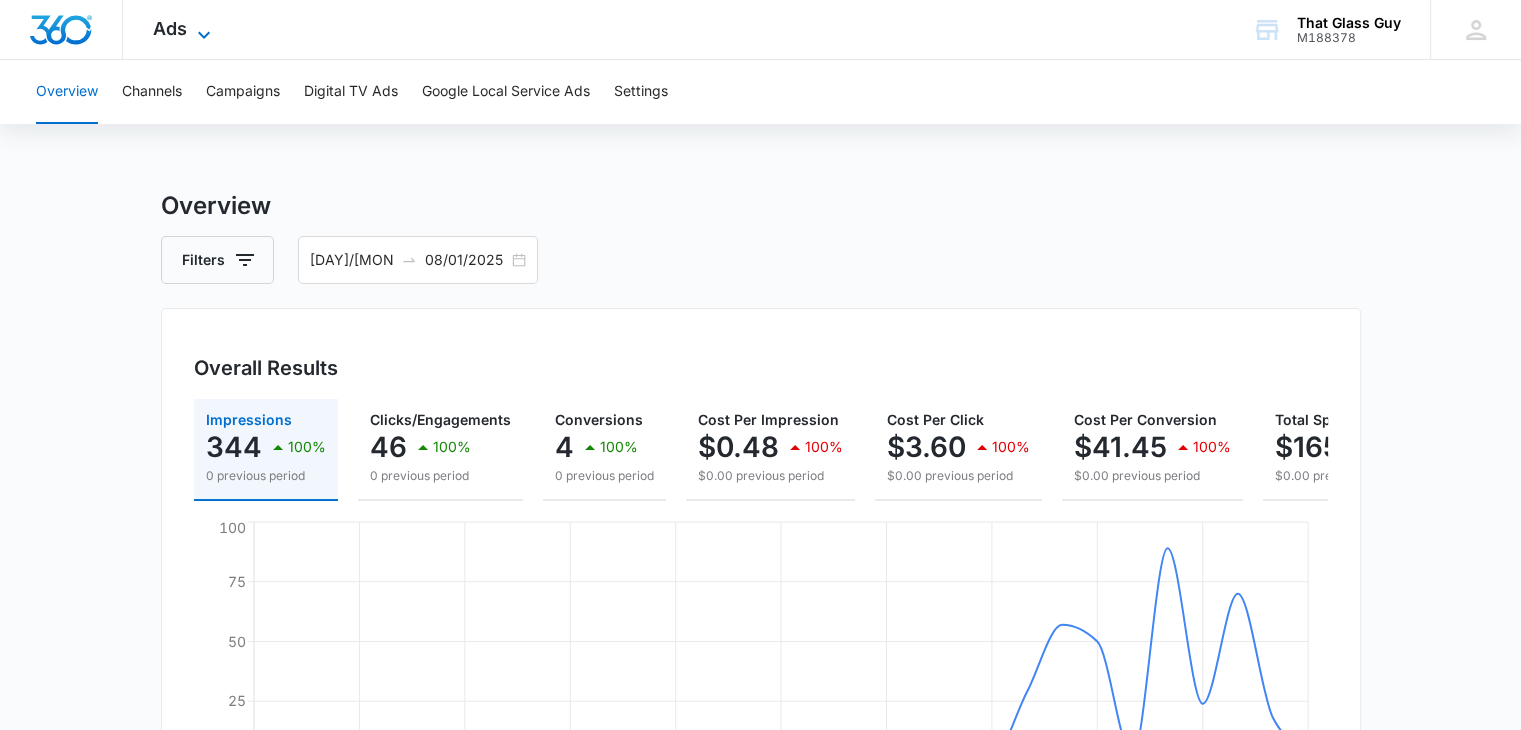 click 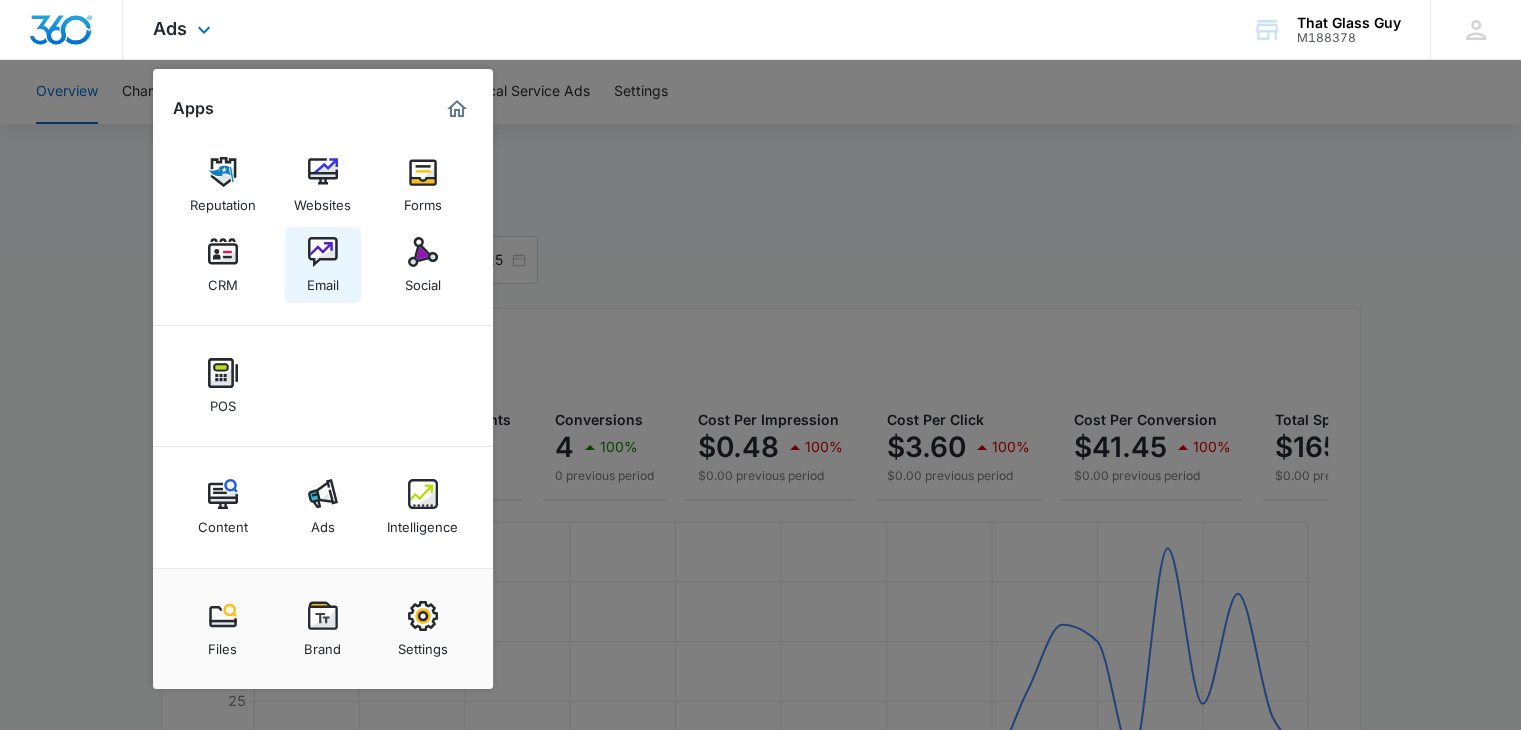click at bounding box center [323, 252] 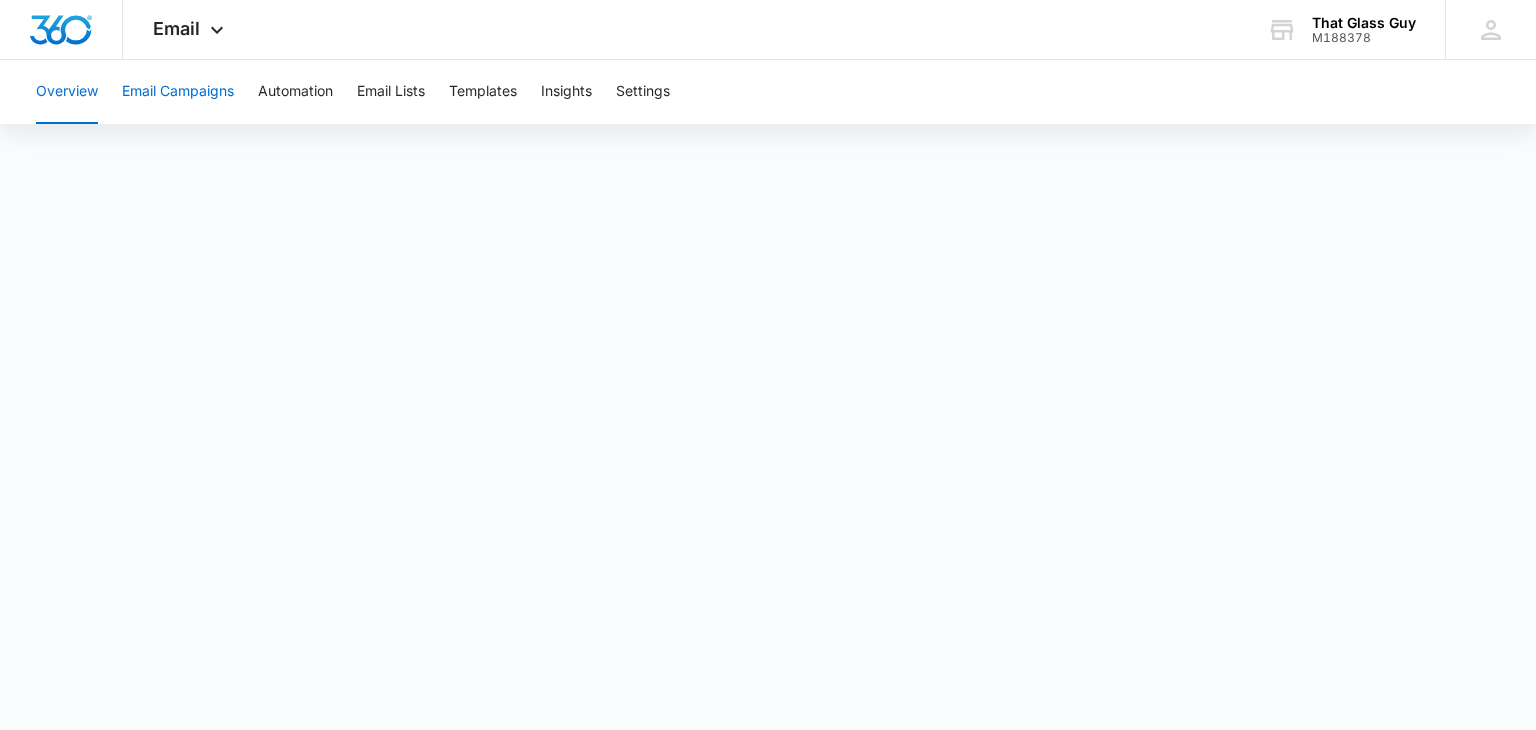 click on "Email Campaigns" at bounding box center (178, 92) 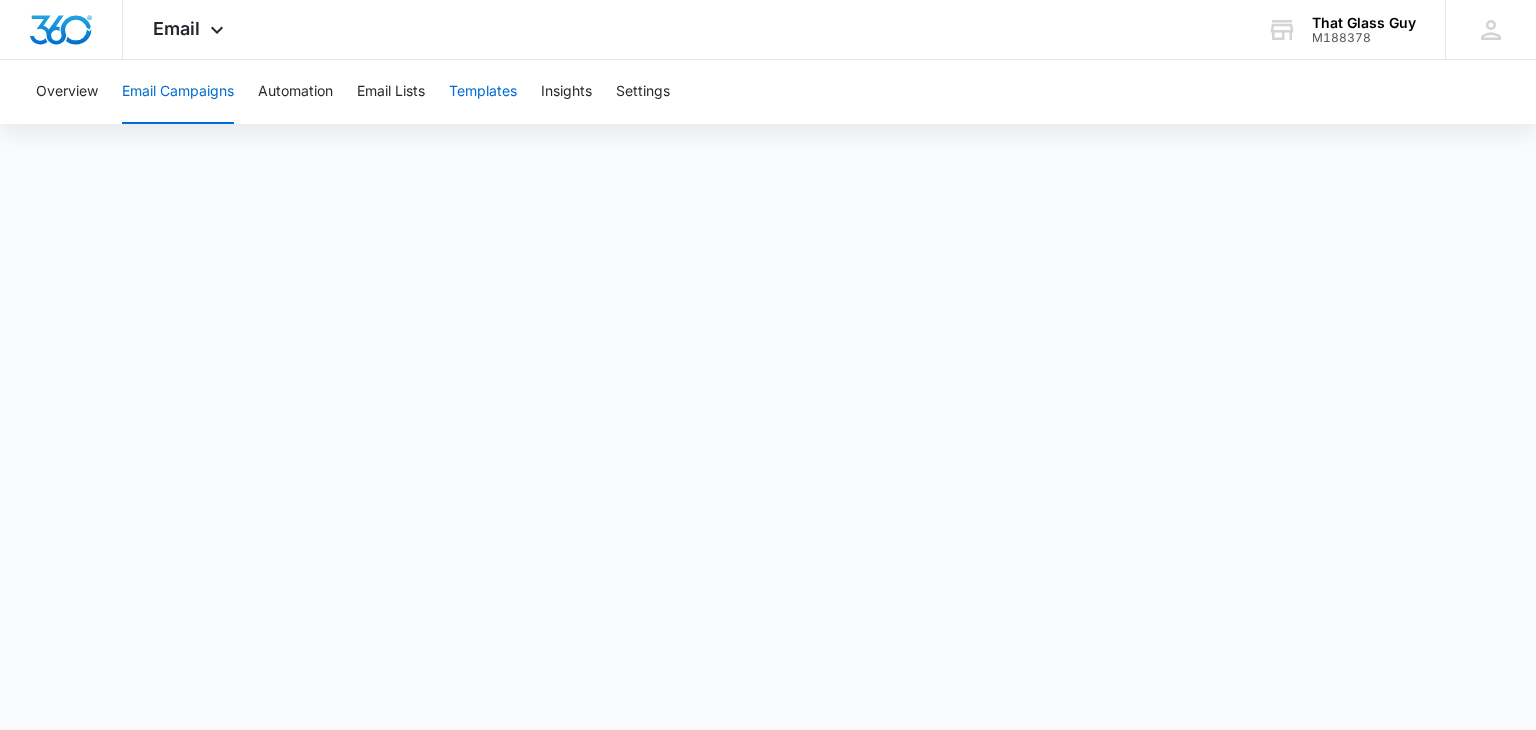 click on "Templates" at bounding box center (483, 92) 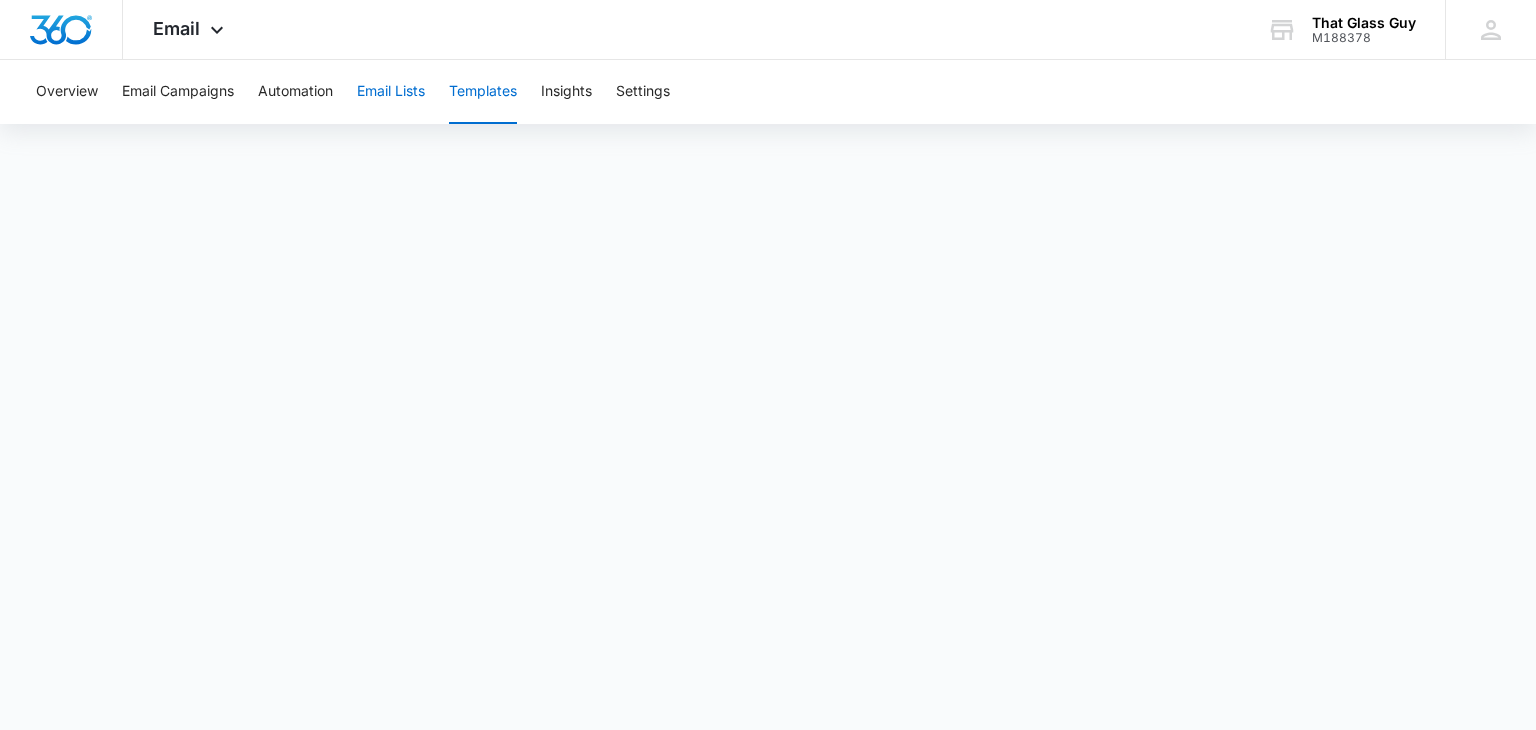 click on "Email Lists" at bounding box center [391, 92] 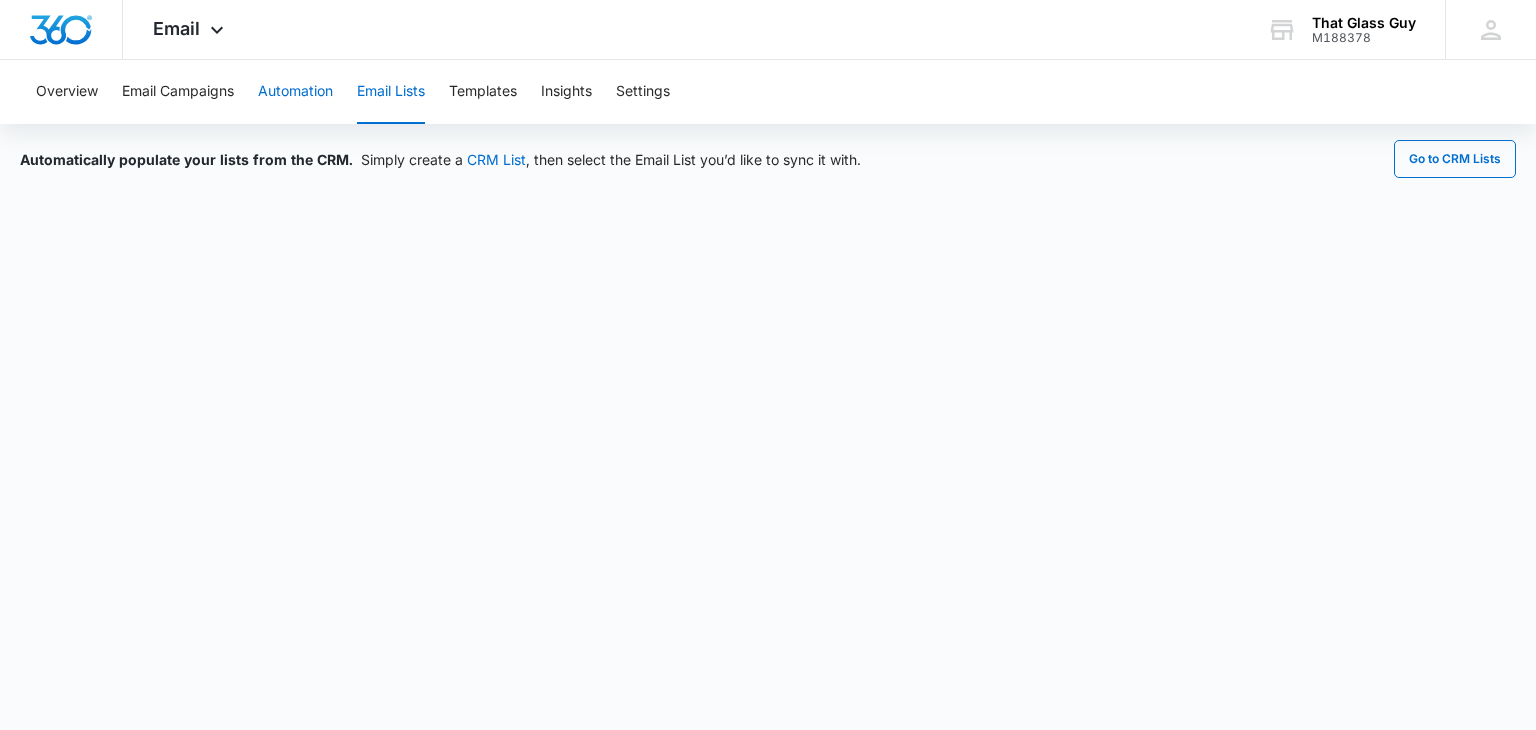 click on "Automation" at bounding box center [295, 92] 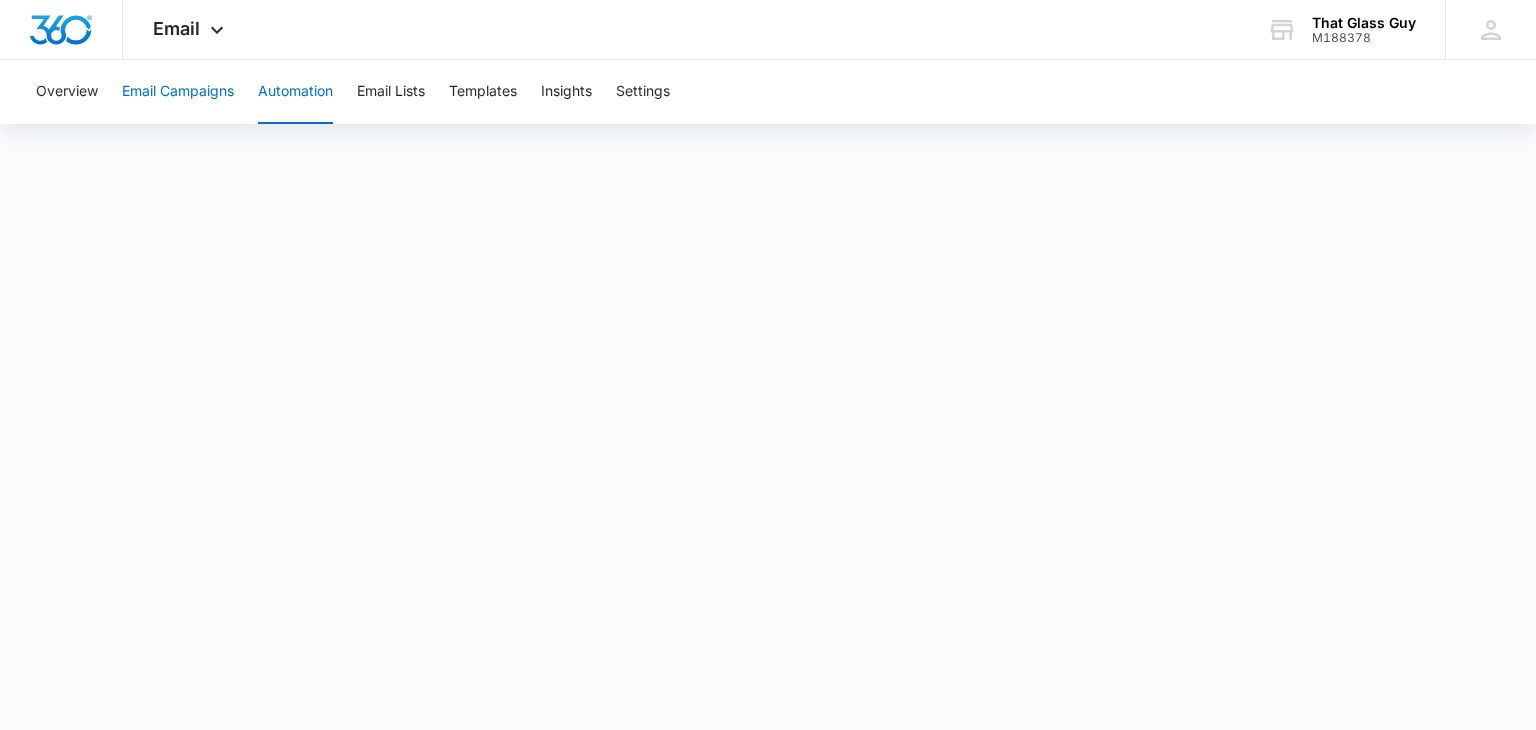 click on "Email Campaigns" at bounding box center [178, 92] 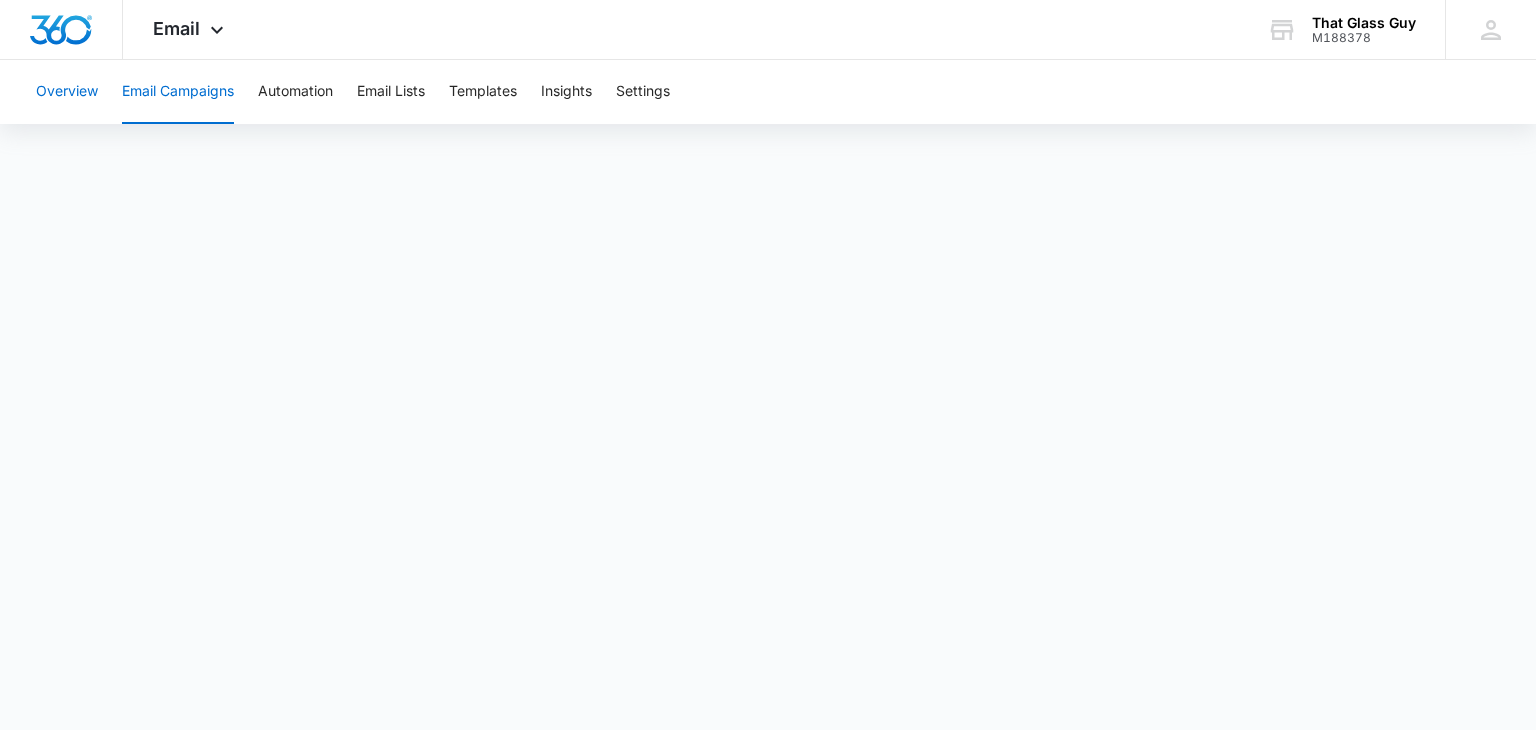 click on "Overview" at bounding box center [67, 92] 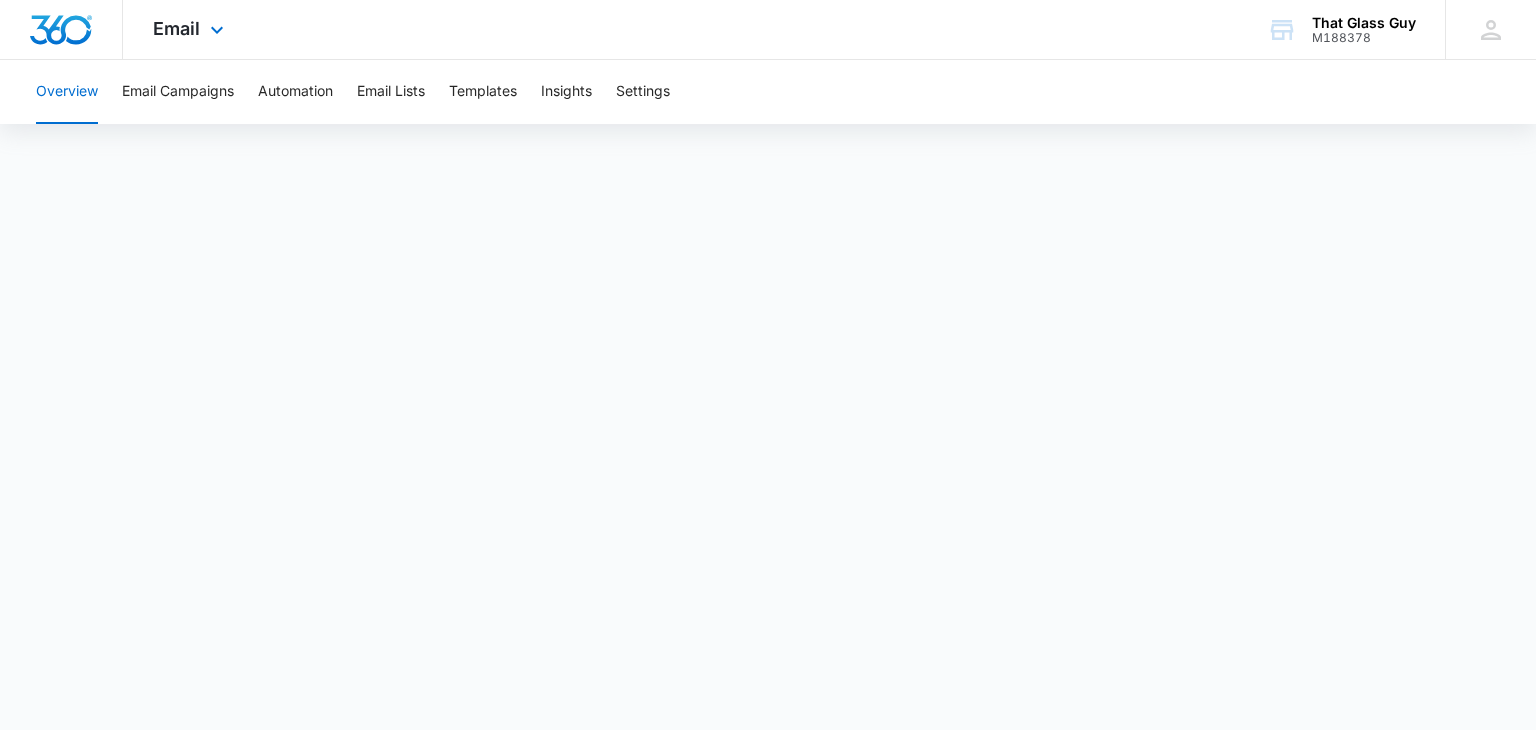 click on "Email Apps Reputation Websites Forms CRM Email Social POS Content Ads Intelligence Files Brand Settings" at bounding box center [191, 29] 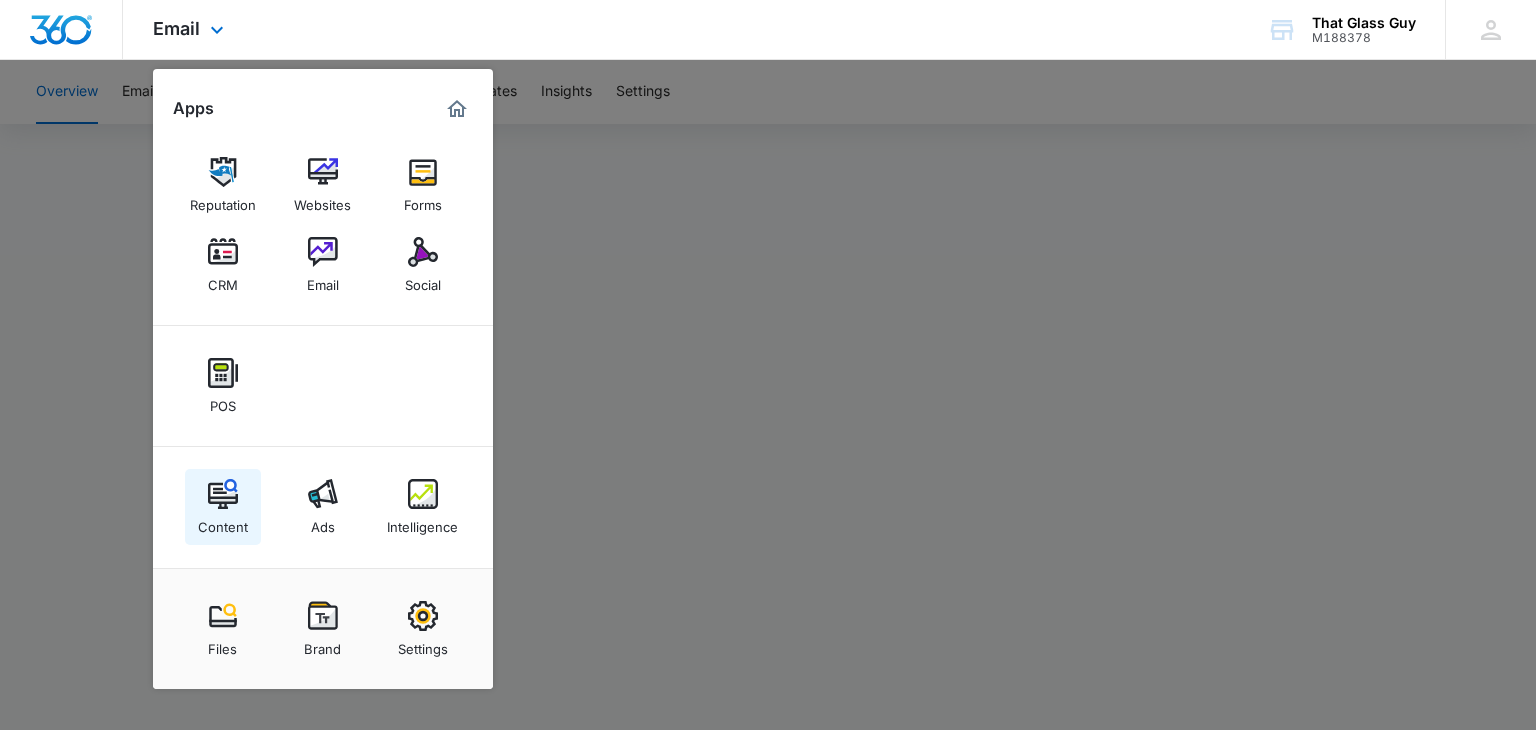 click at bounding box center [223, 494] 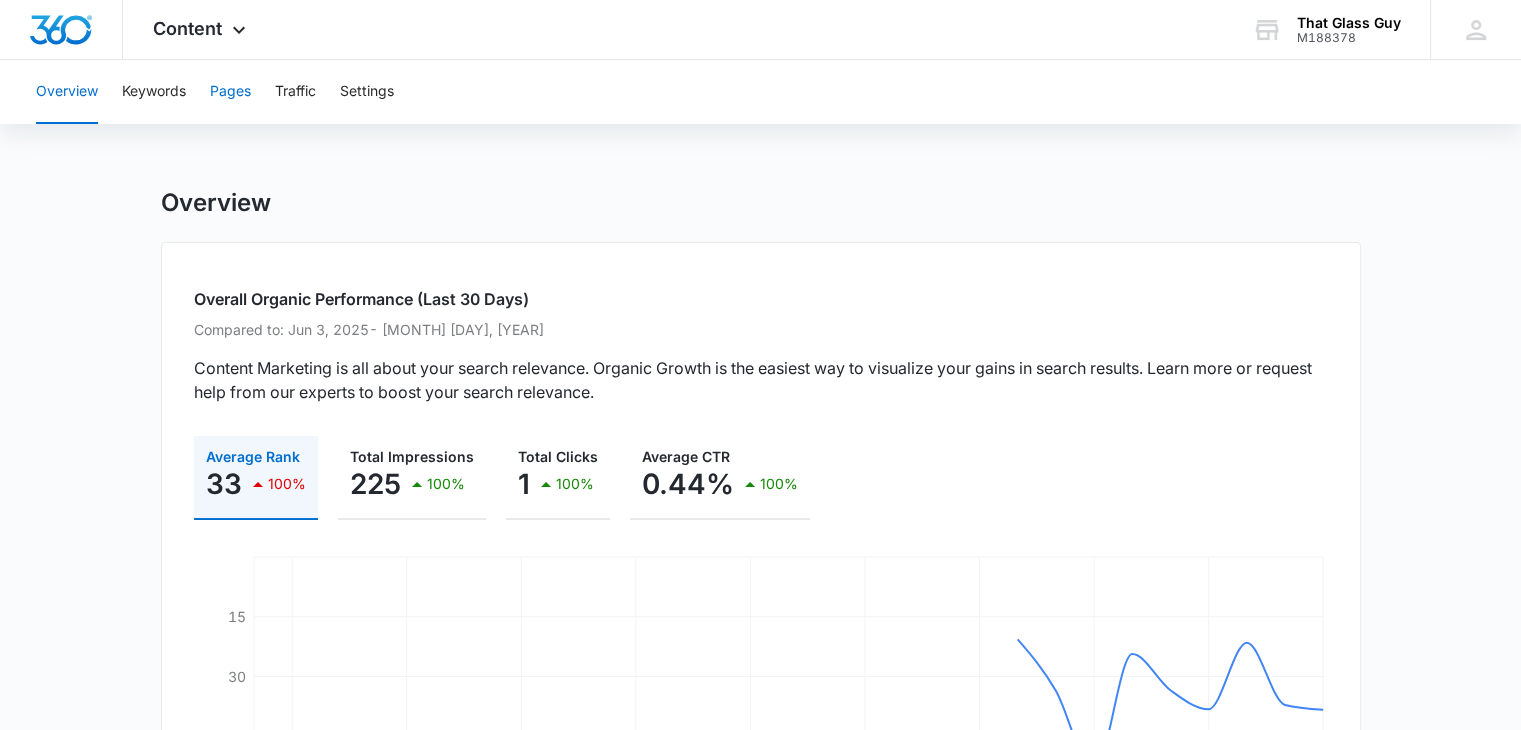 click on "Pages" at bounding box center (230, 92) 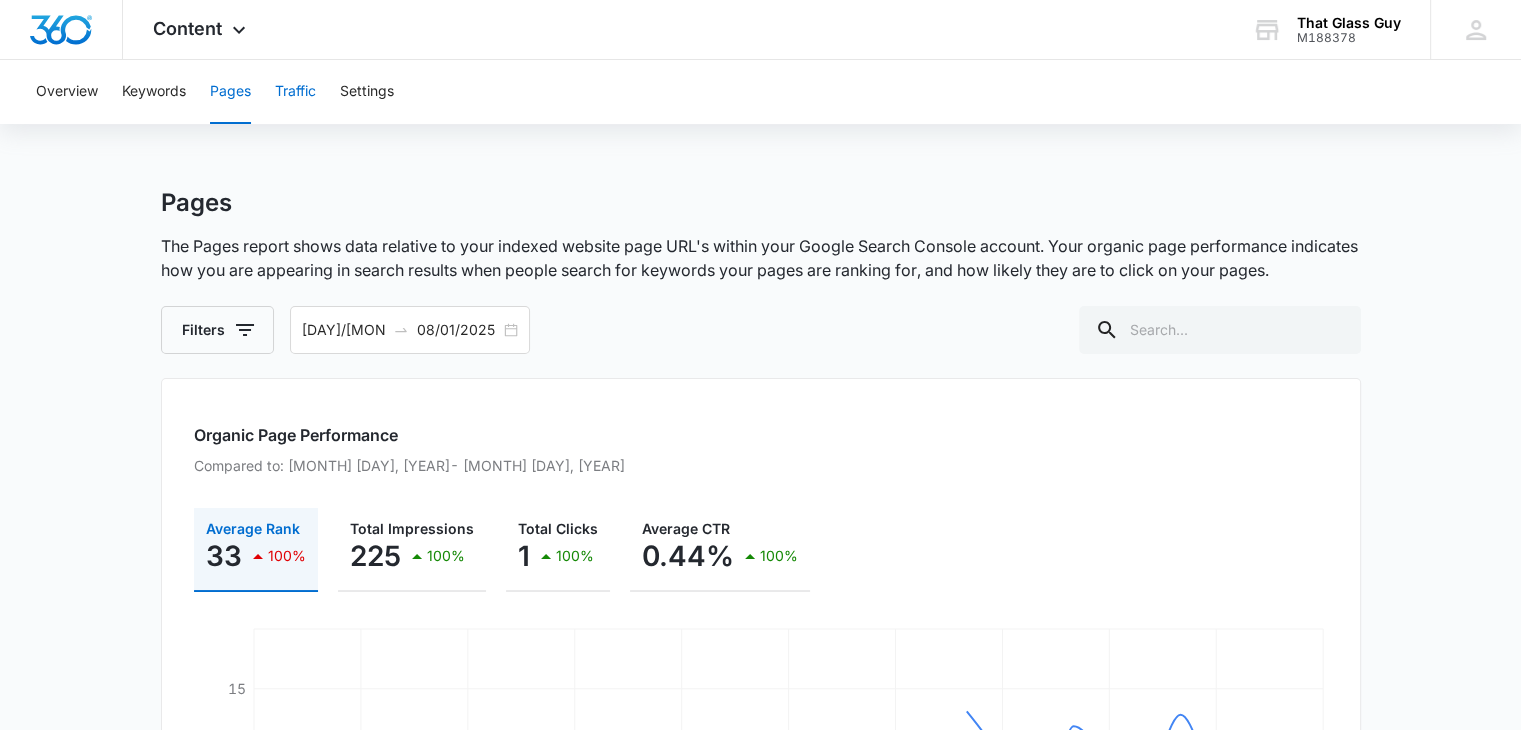 click on "Traffic" at bounding box center (295, 92) 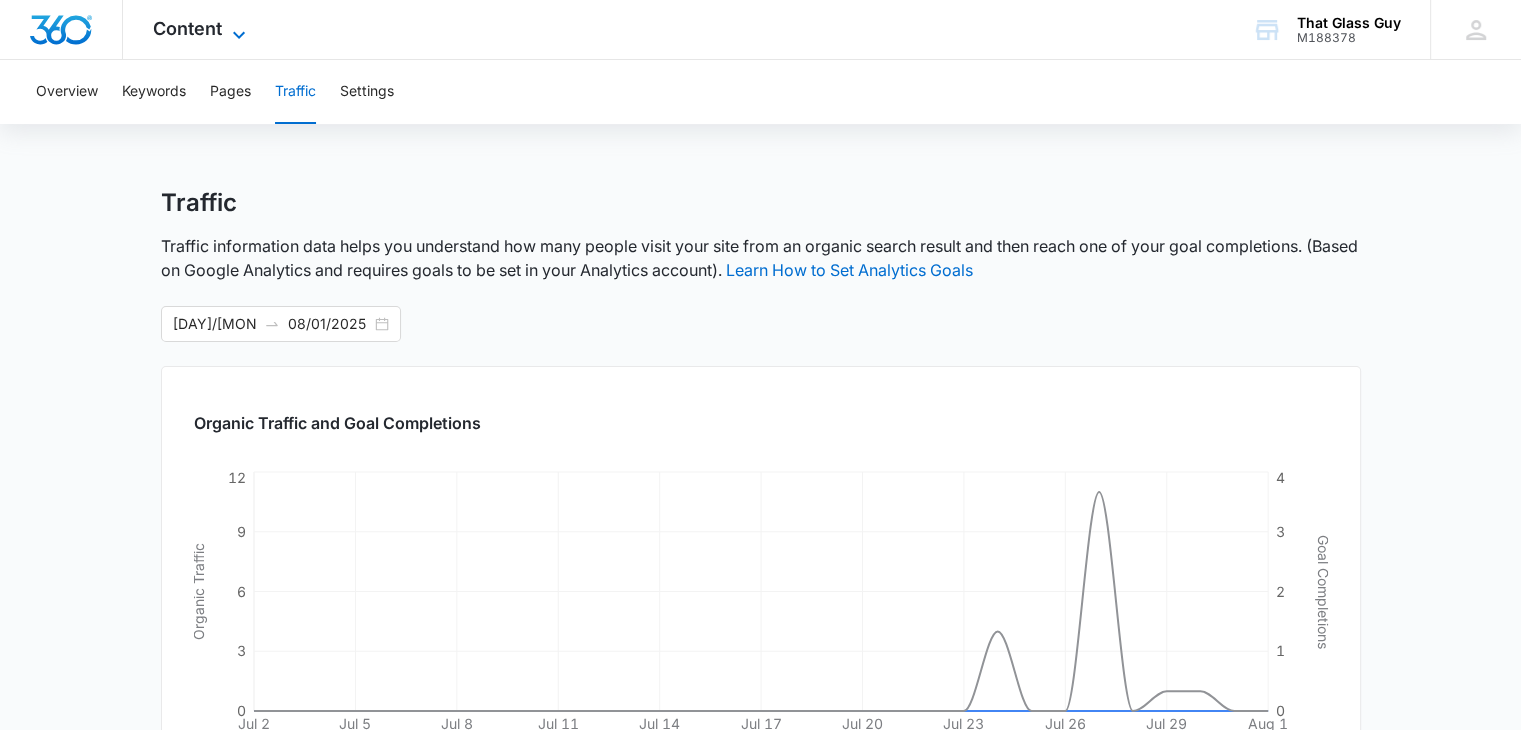 click on "Content" at bounding box center (187, 28) 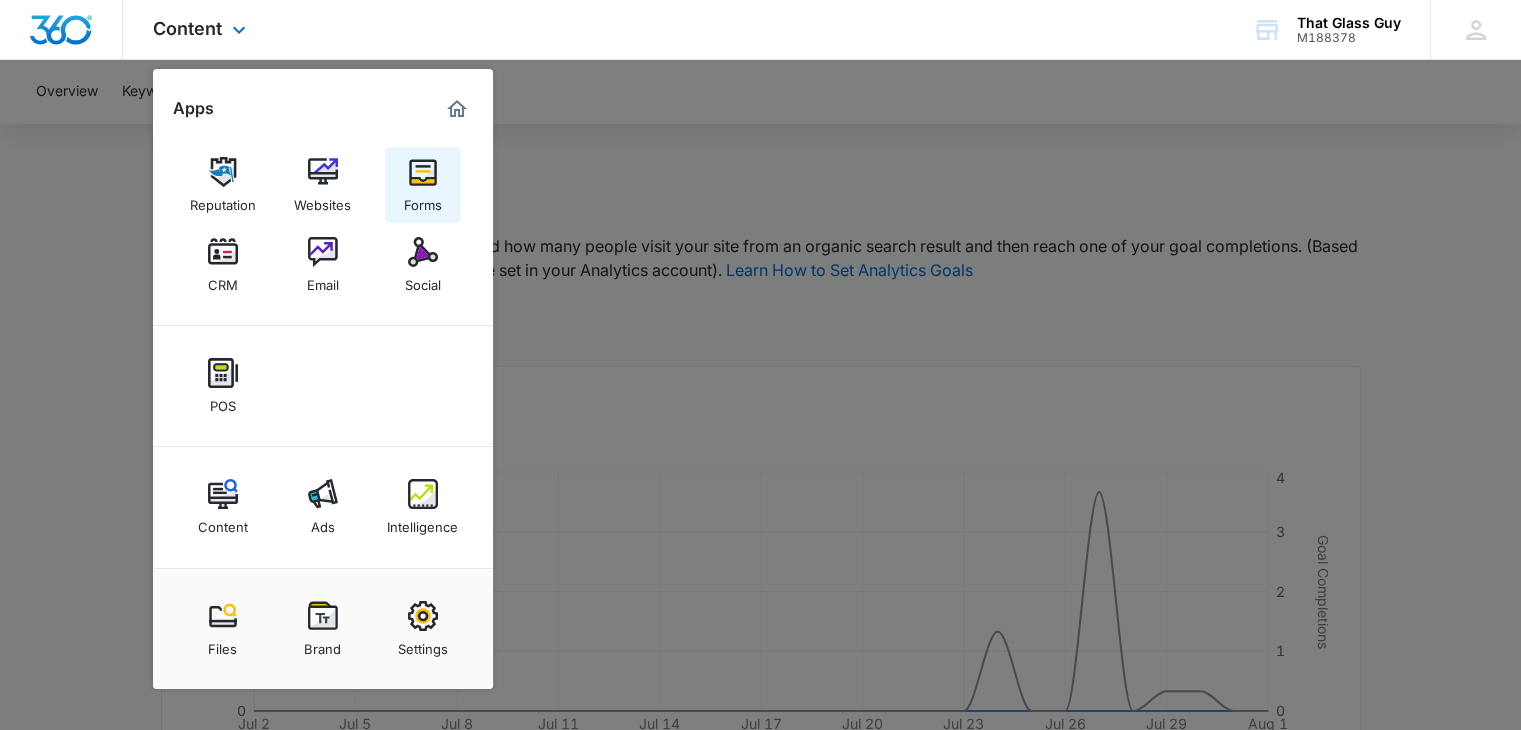 click at bounding box center [423, 172] 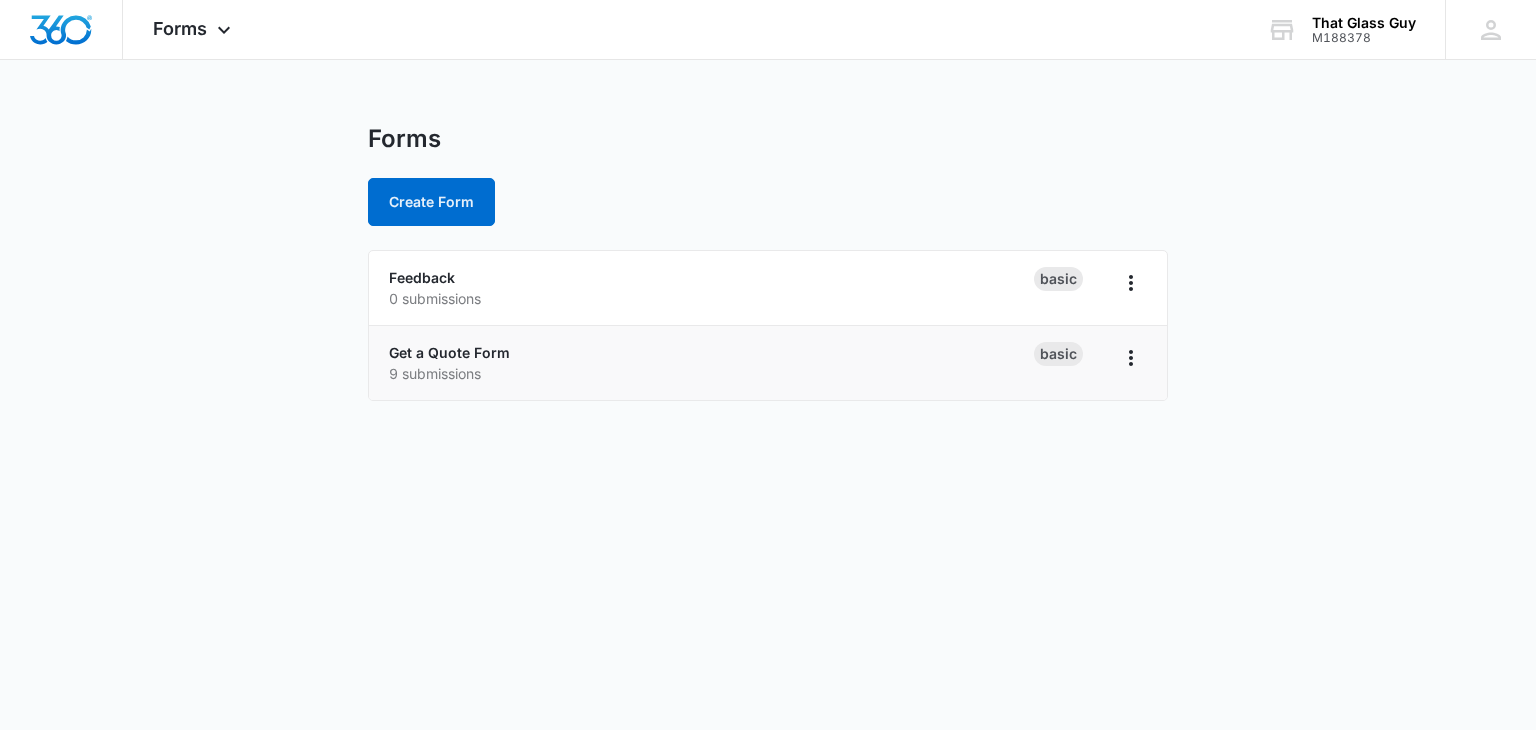 click on "Get a Quote Form [NUMBER] submissions" at bounding box center (711, 363) 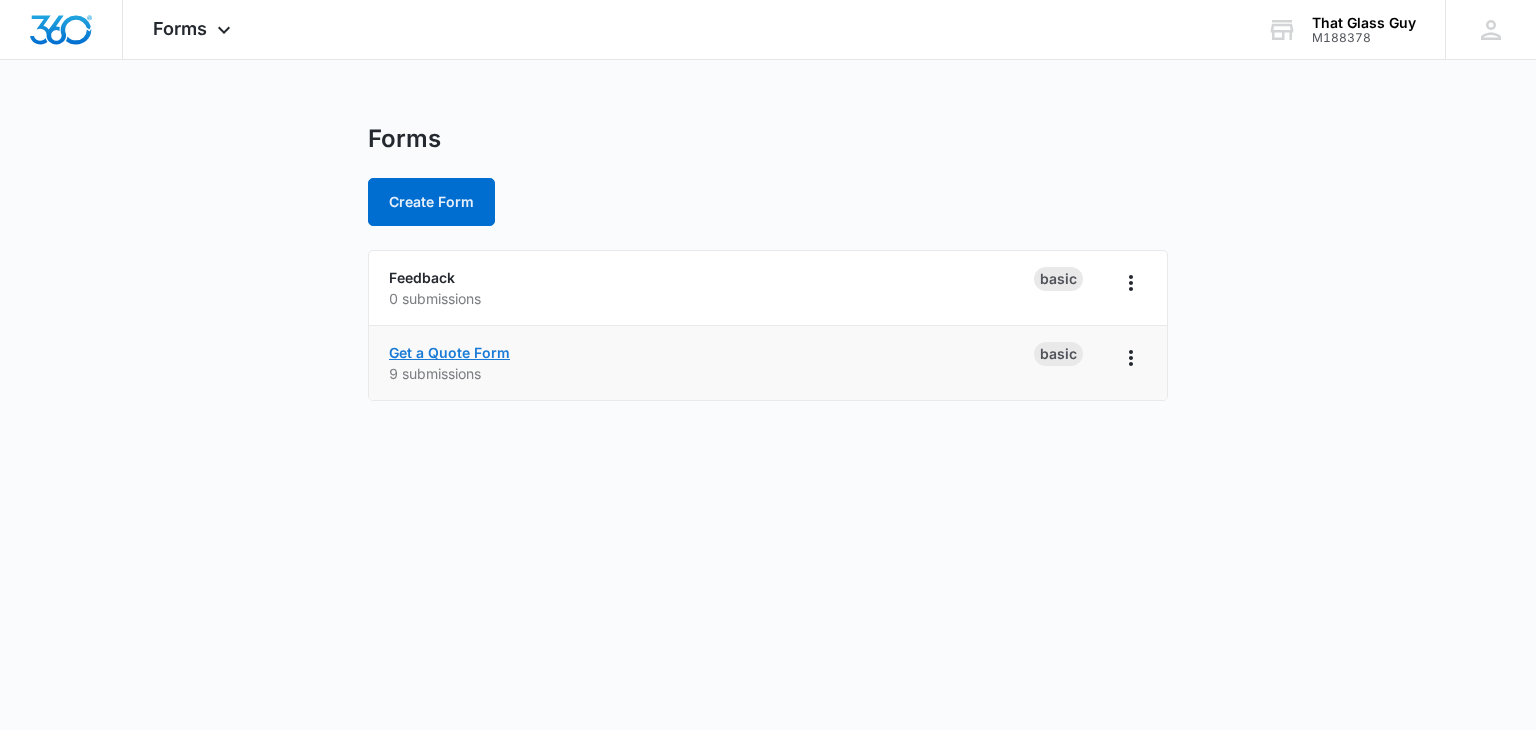 click on "Get a Quote Form" at bounding box center (449, 352) 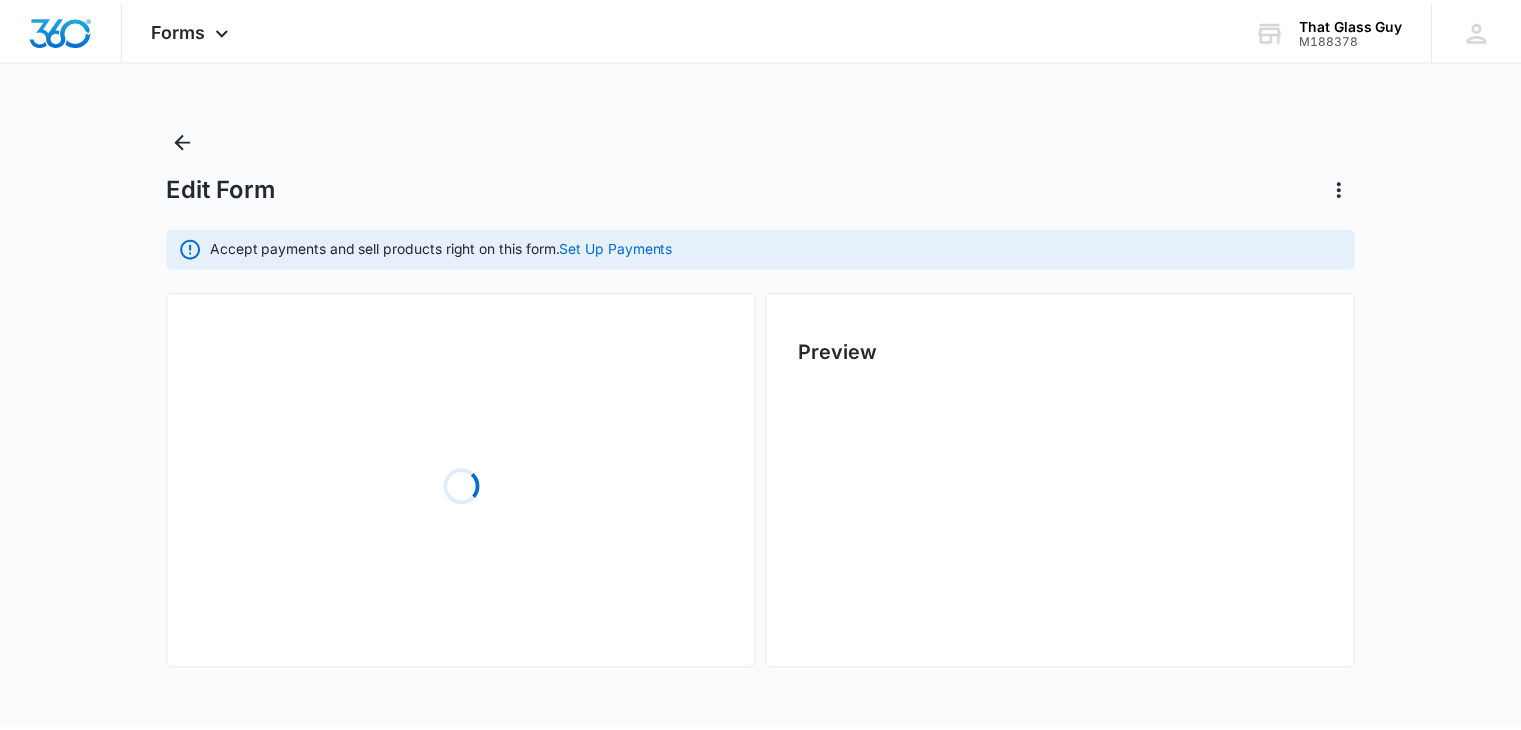 scroll, scrollTop: 0, scrollLeft: 0, axis: both 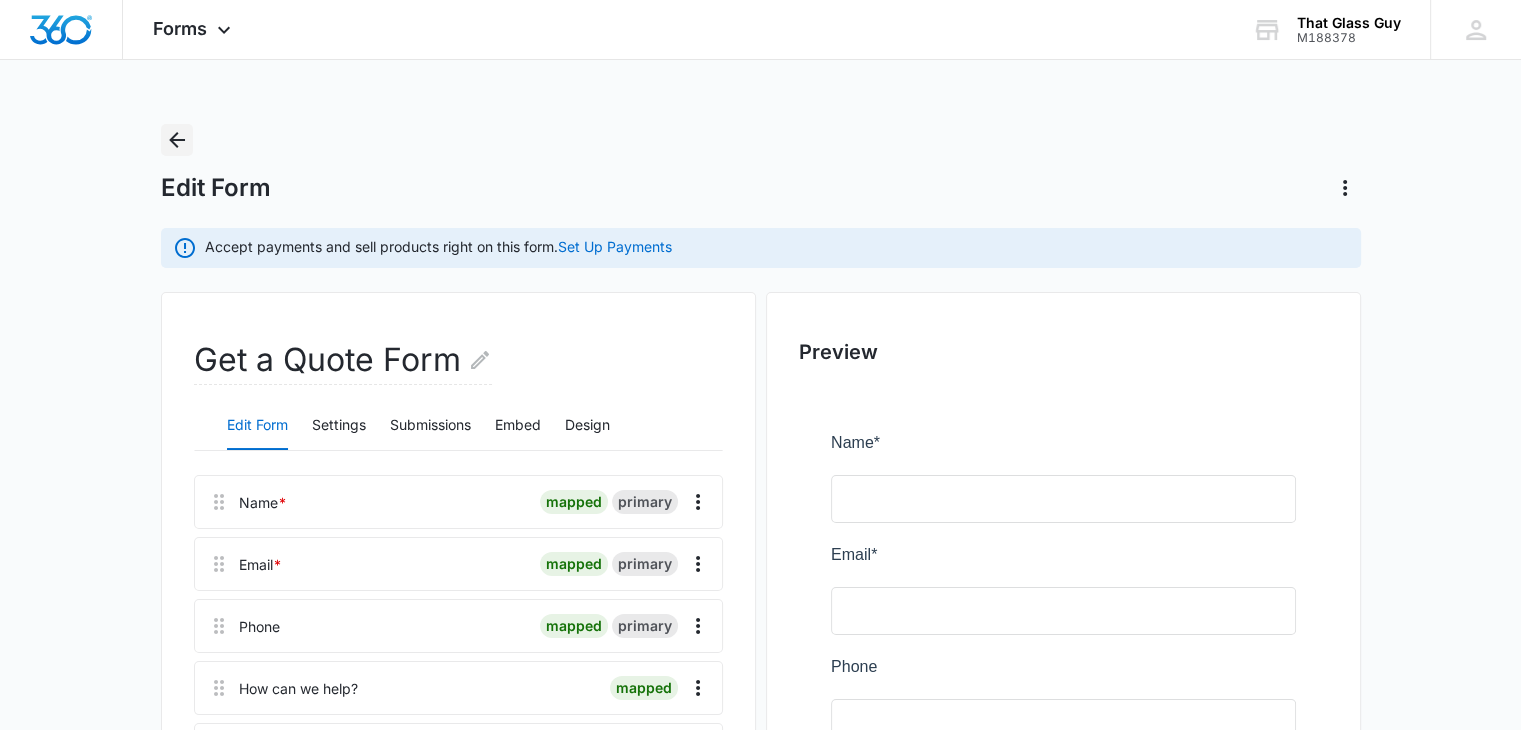 click 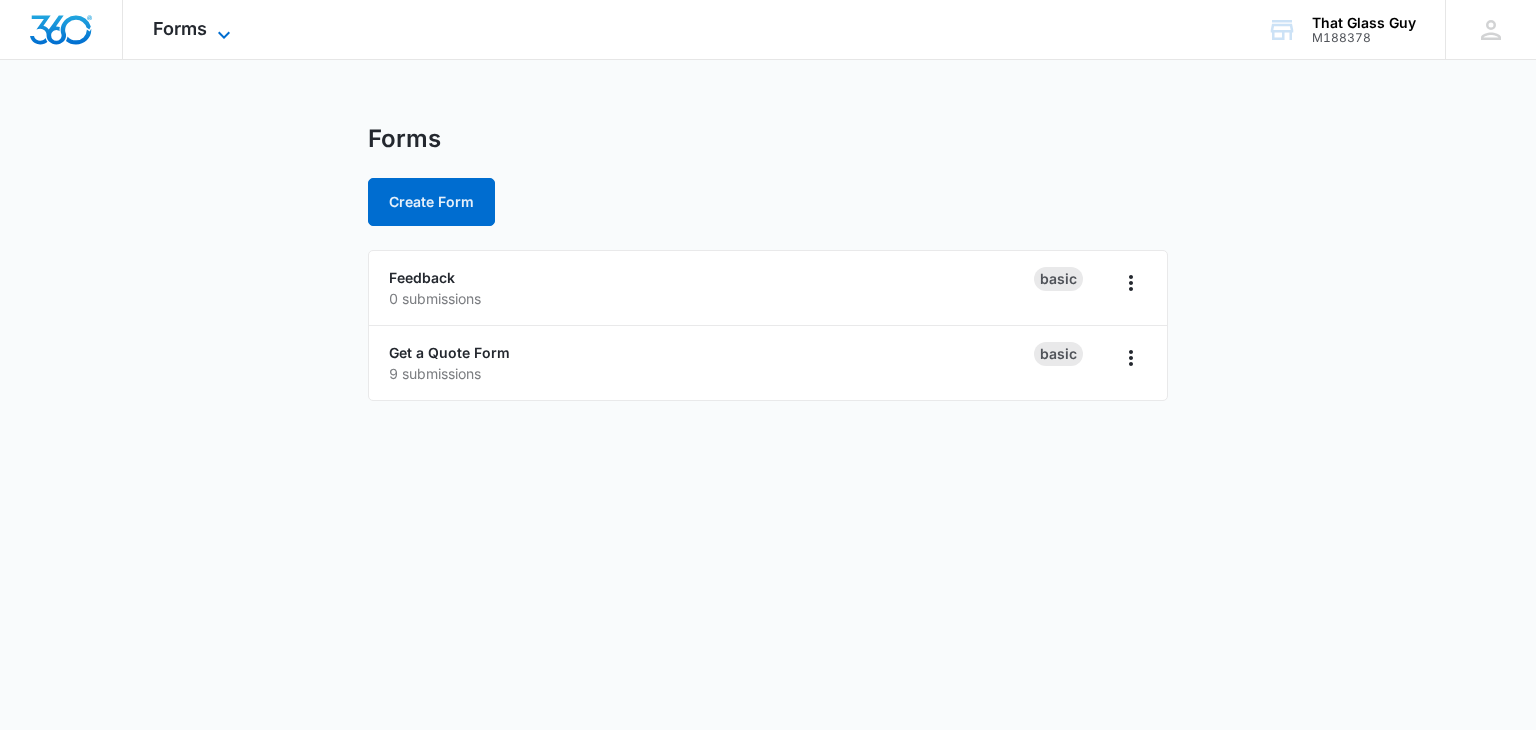 click 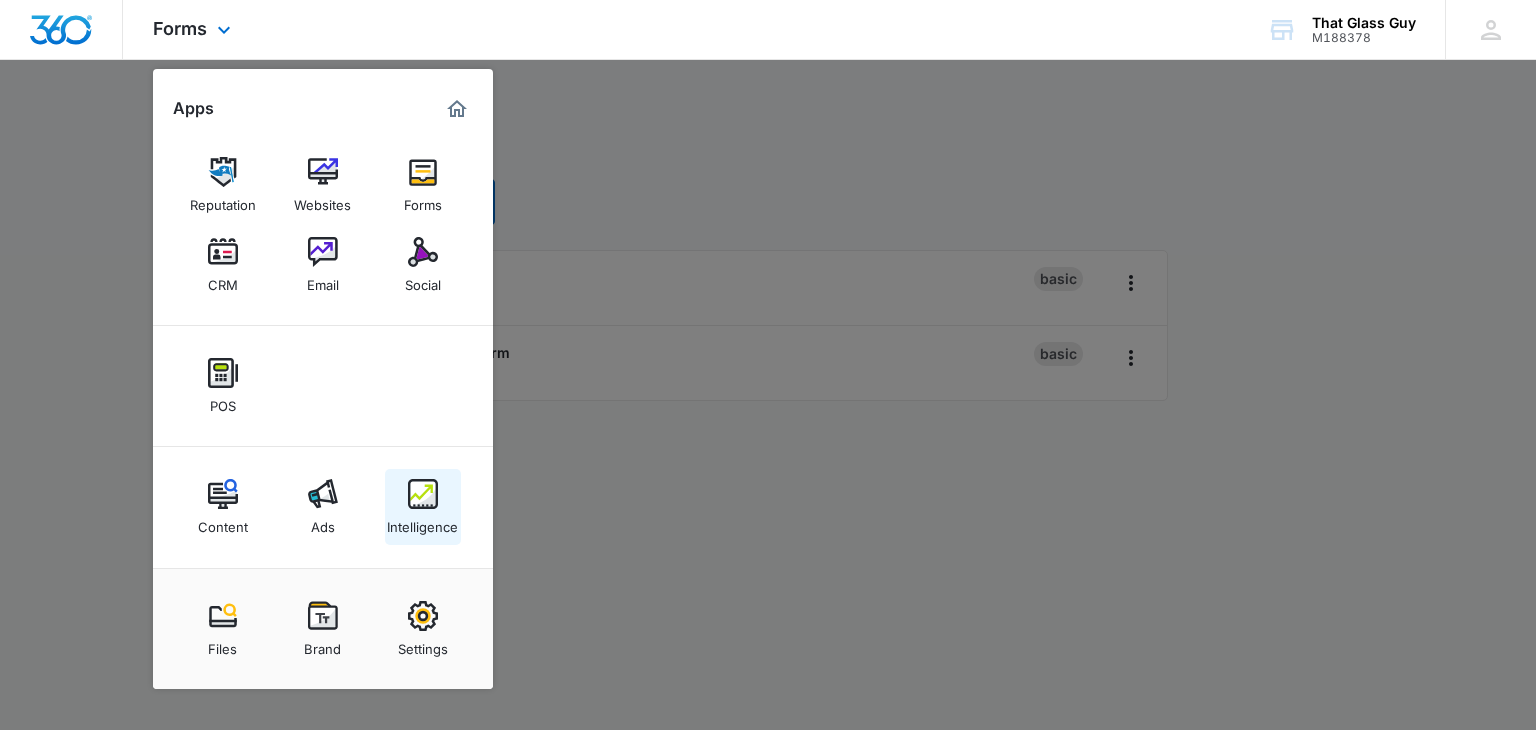 click on "Intelligence" at bounding box center (423, 507) 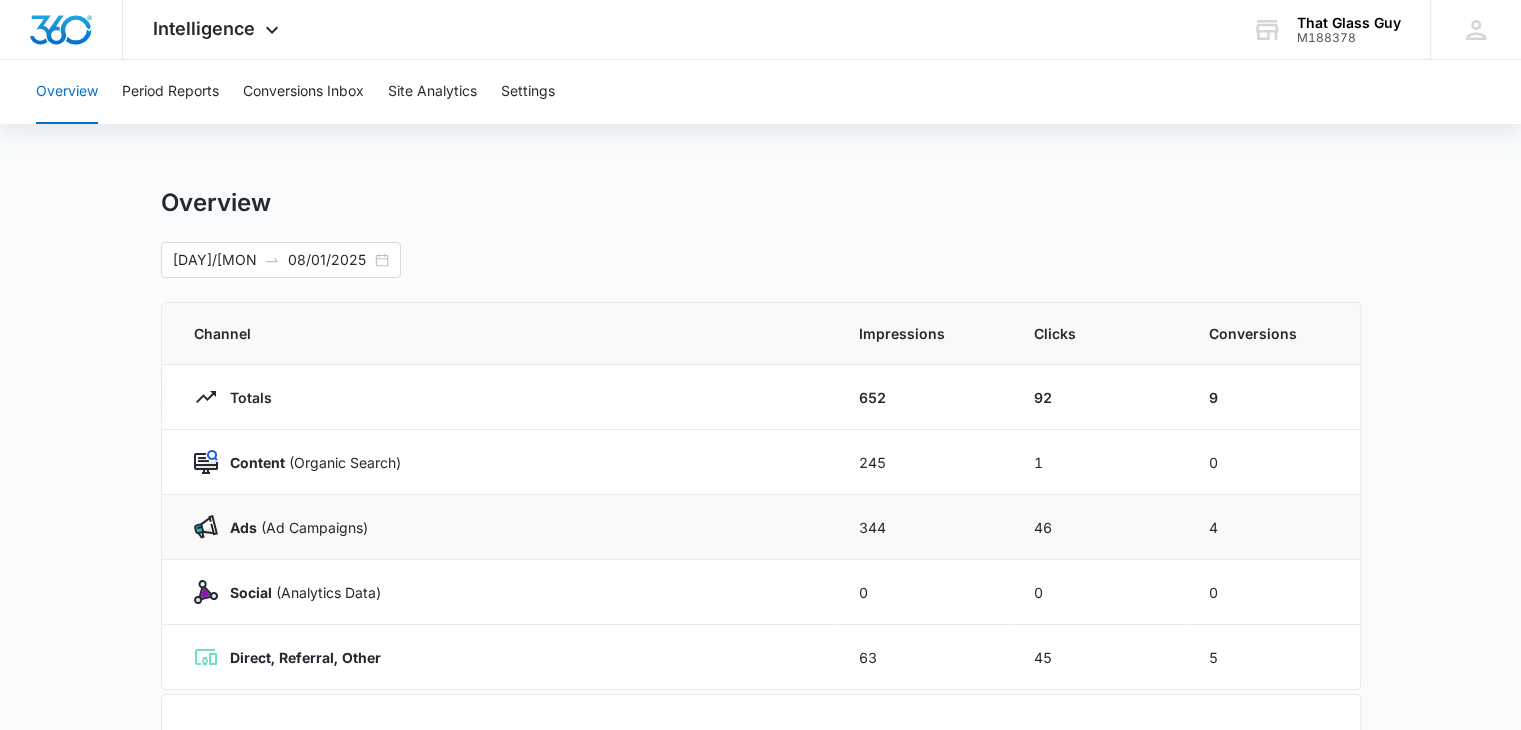 click on "4" at bounding box center (1272, 527) 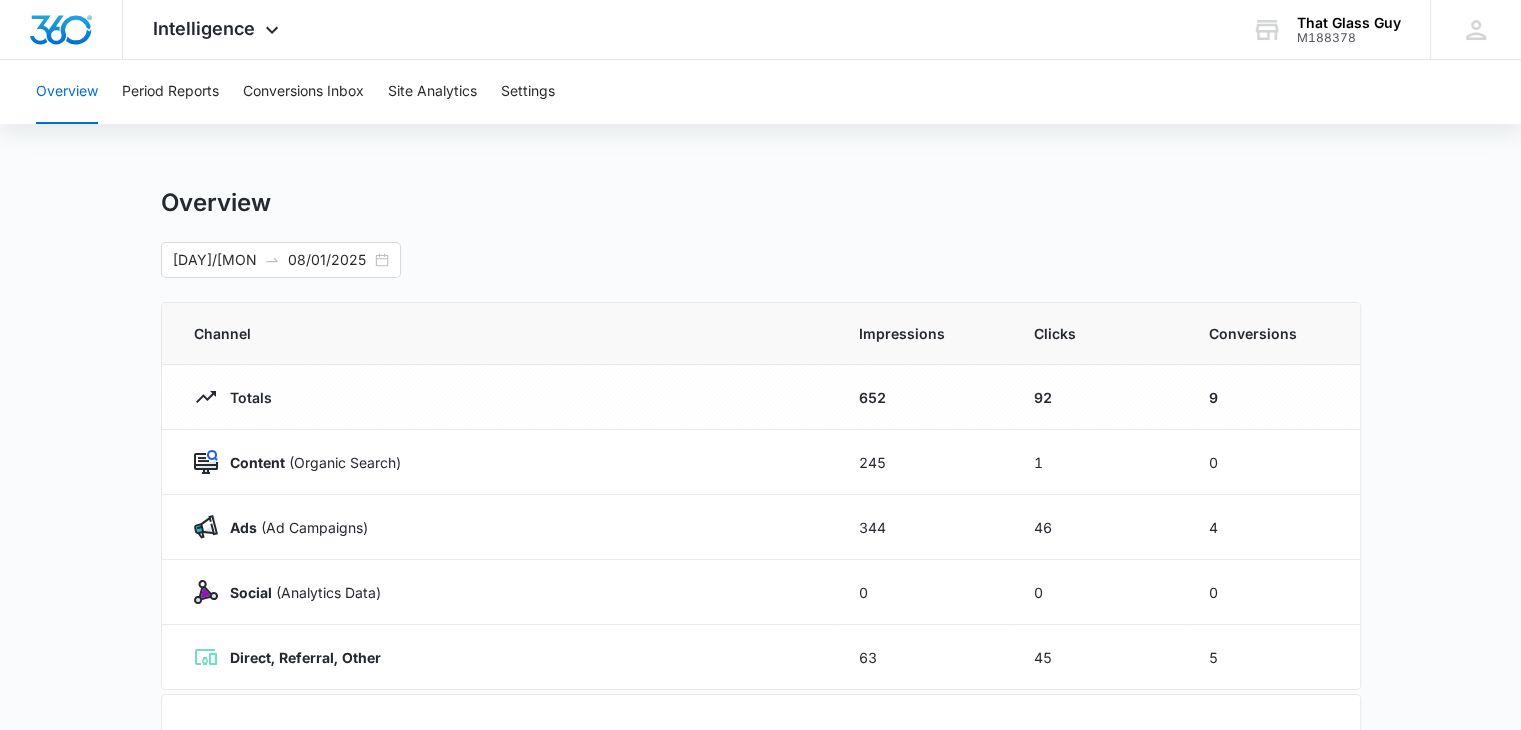click on "9" at bounding box center [1272, 397] 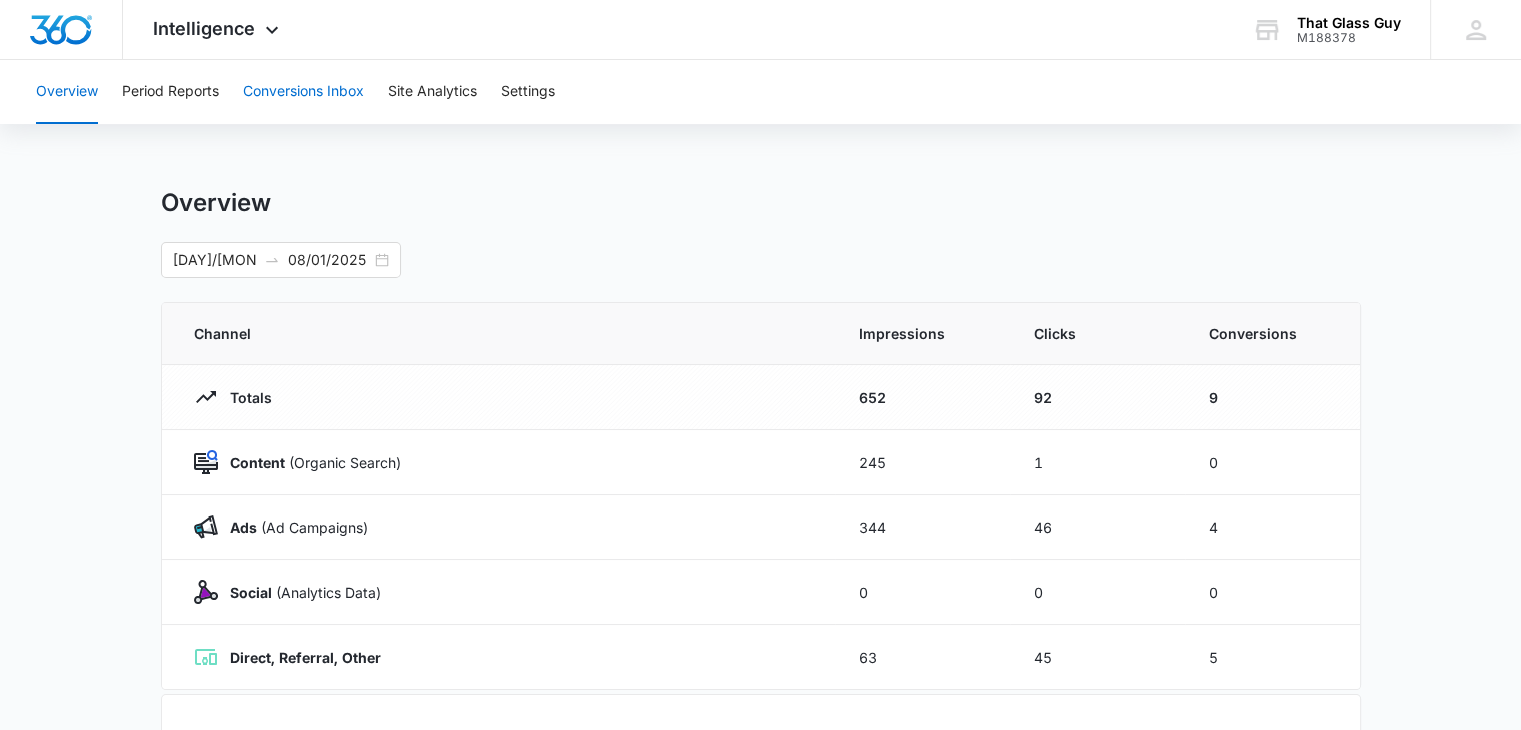 click on "Conversions Inbox" at bounding box center (303, 92) 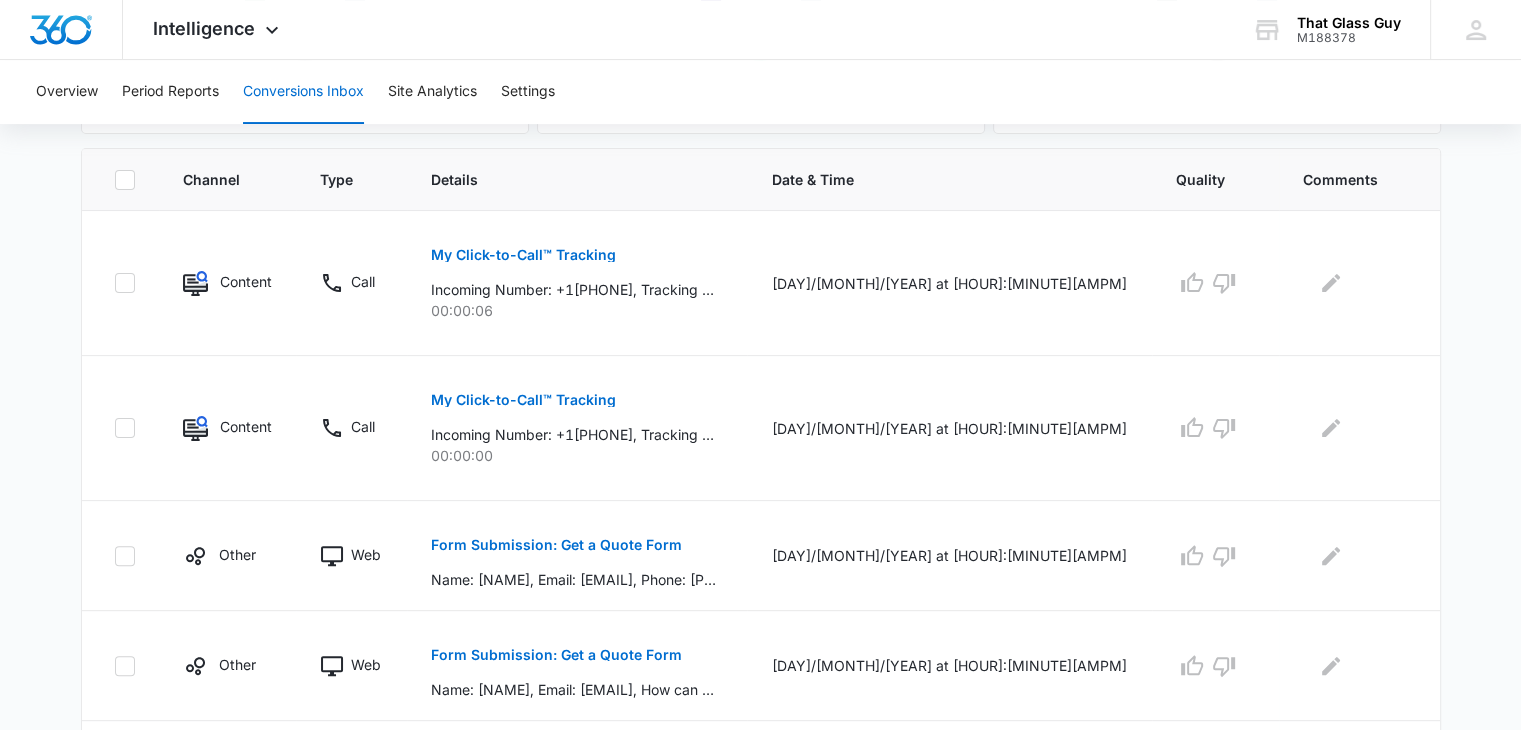 scroll, scrollTop: 421, scrollLeft: 0, axis: vertical 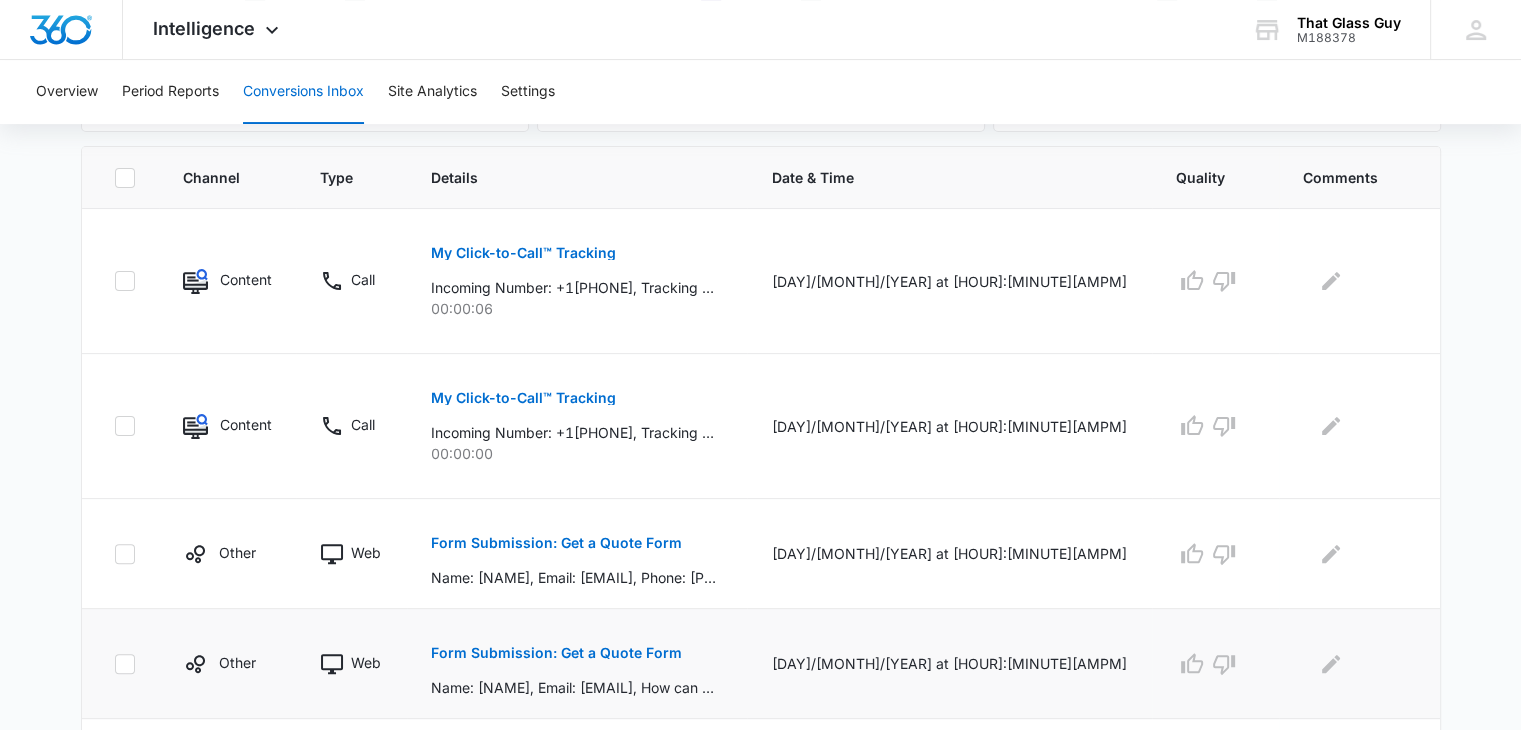 click on "Form Submission: Get a Quote Form" at bounding box center (556, 653) 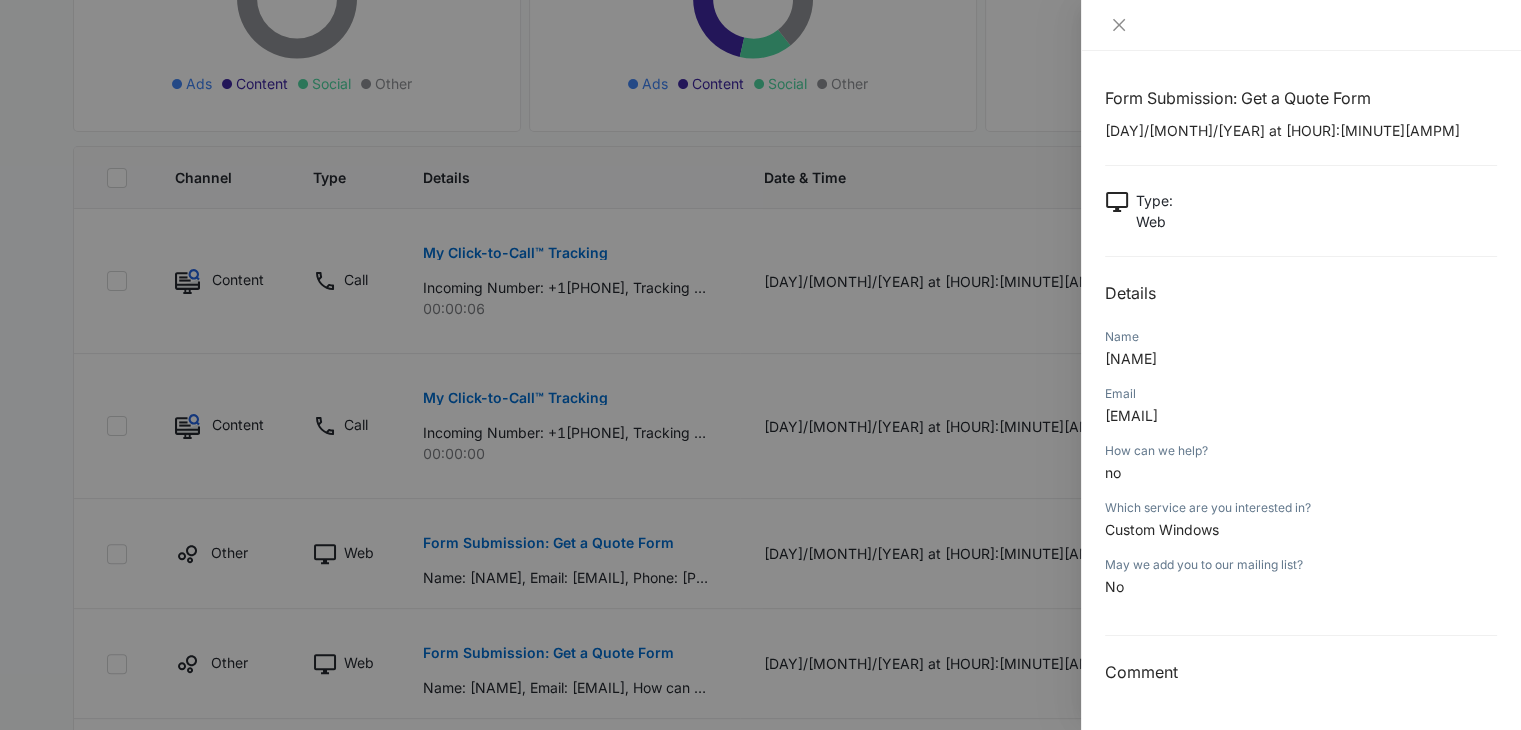 drag, startPoint x: 1253, startPoint y: 412, endPoint x: 1095, endPoint y: 409, distance: 158.02847 